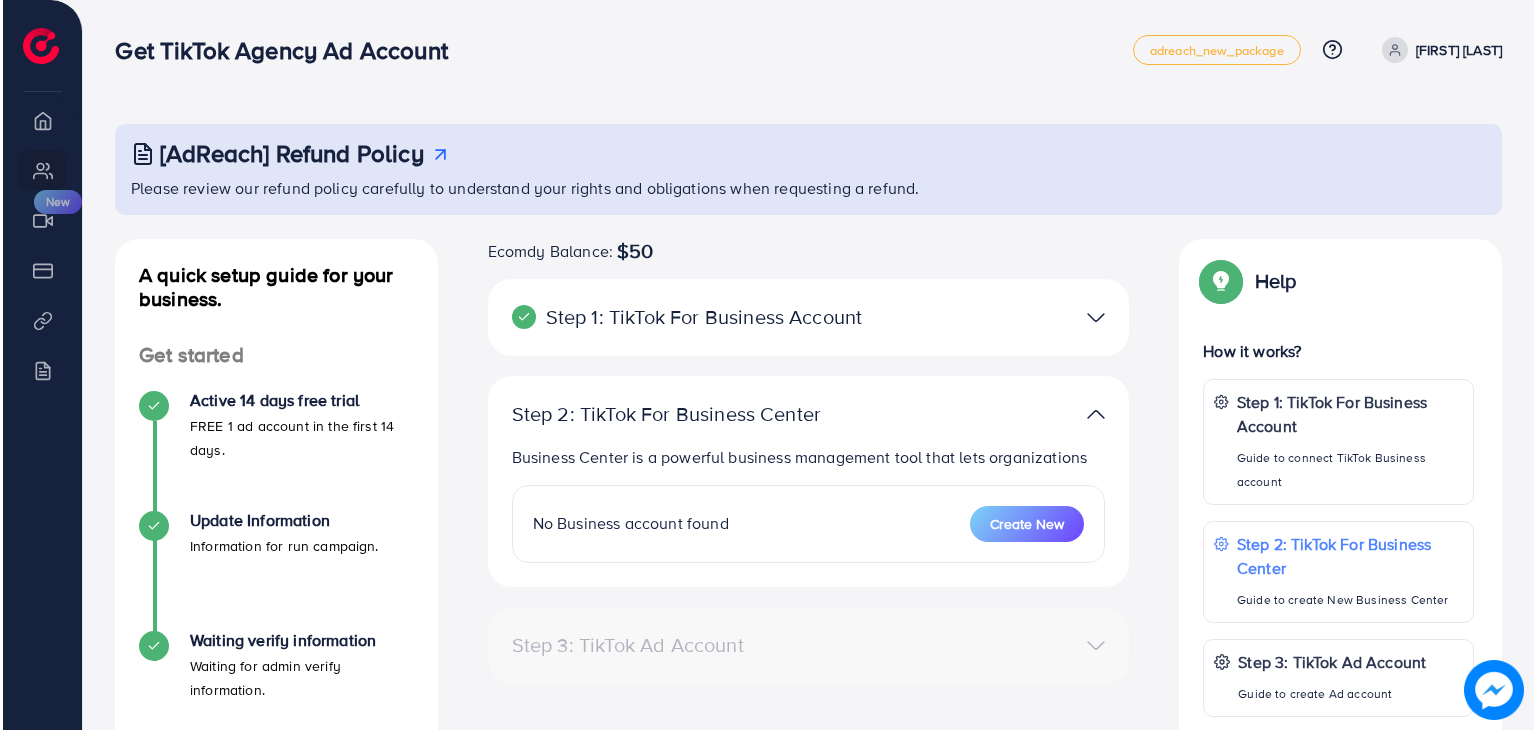 scroll, scrollTop: 0, scrollLeft: 0, axis: both 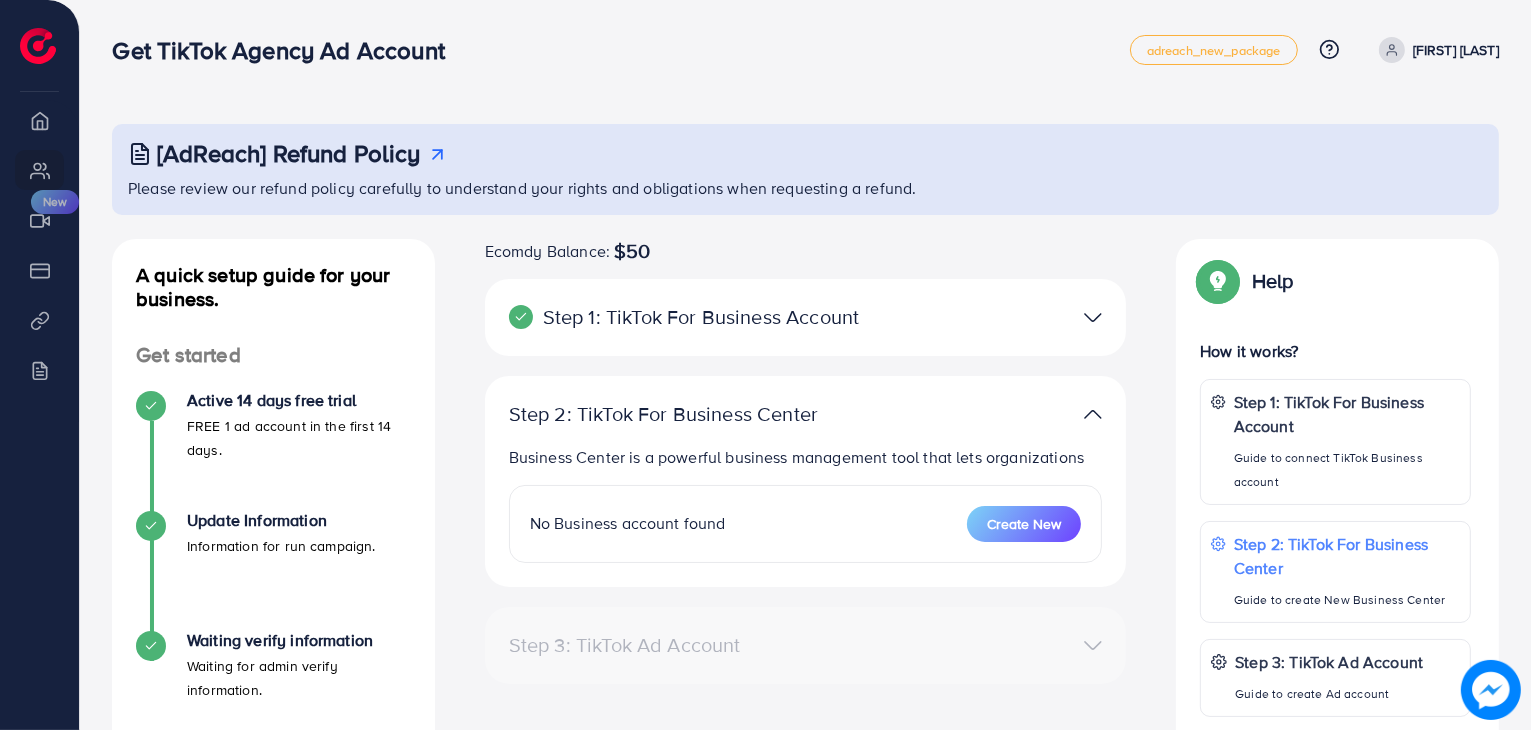 click on "Create New" at bounding box center (1024, 524) 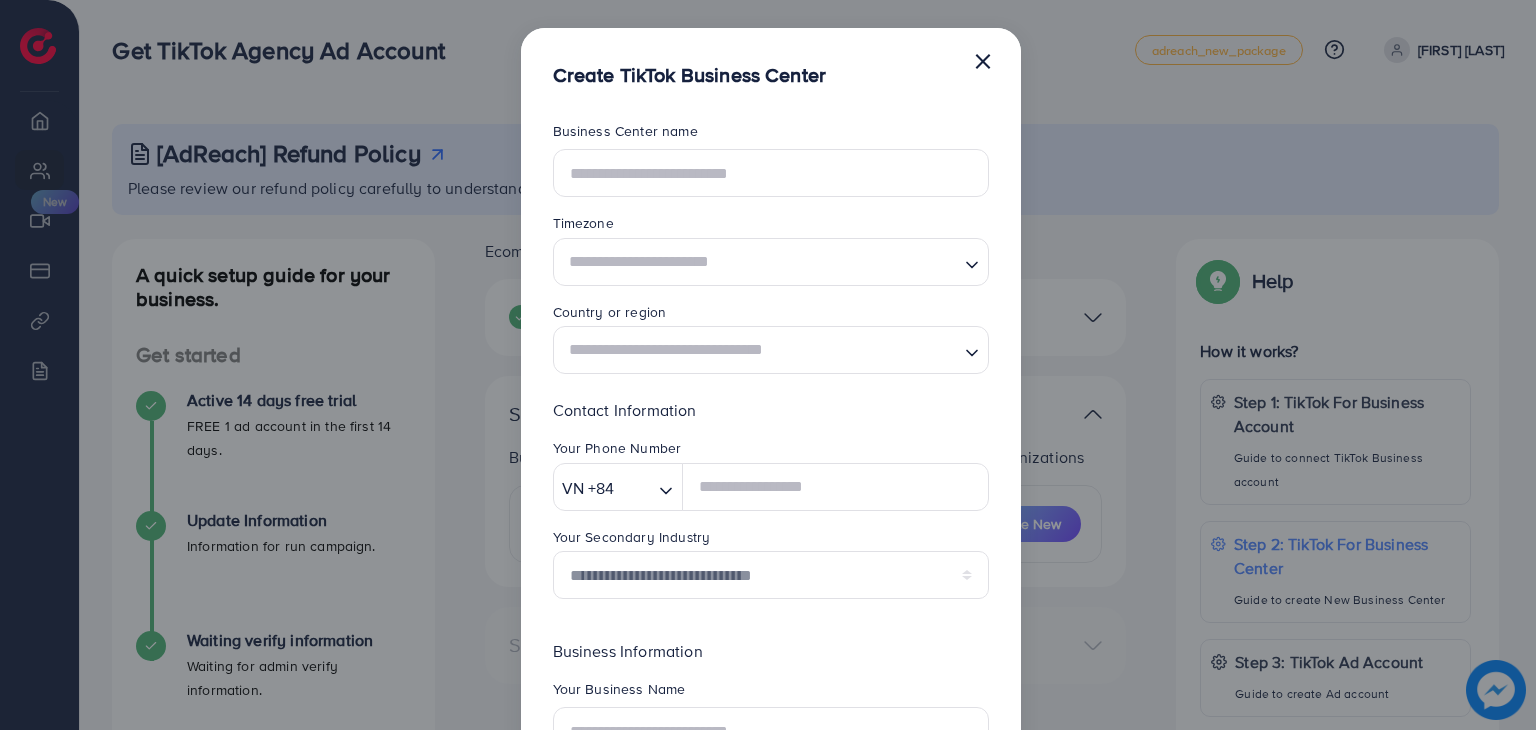 scroll, scrollTop: 0, scrollLeft: 0, axis: both 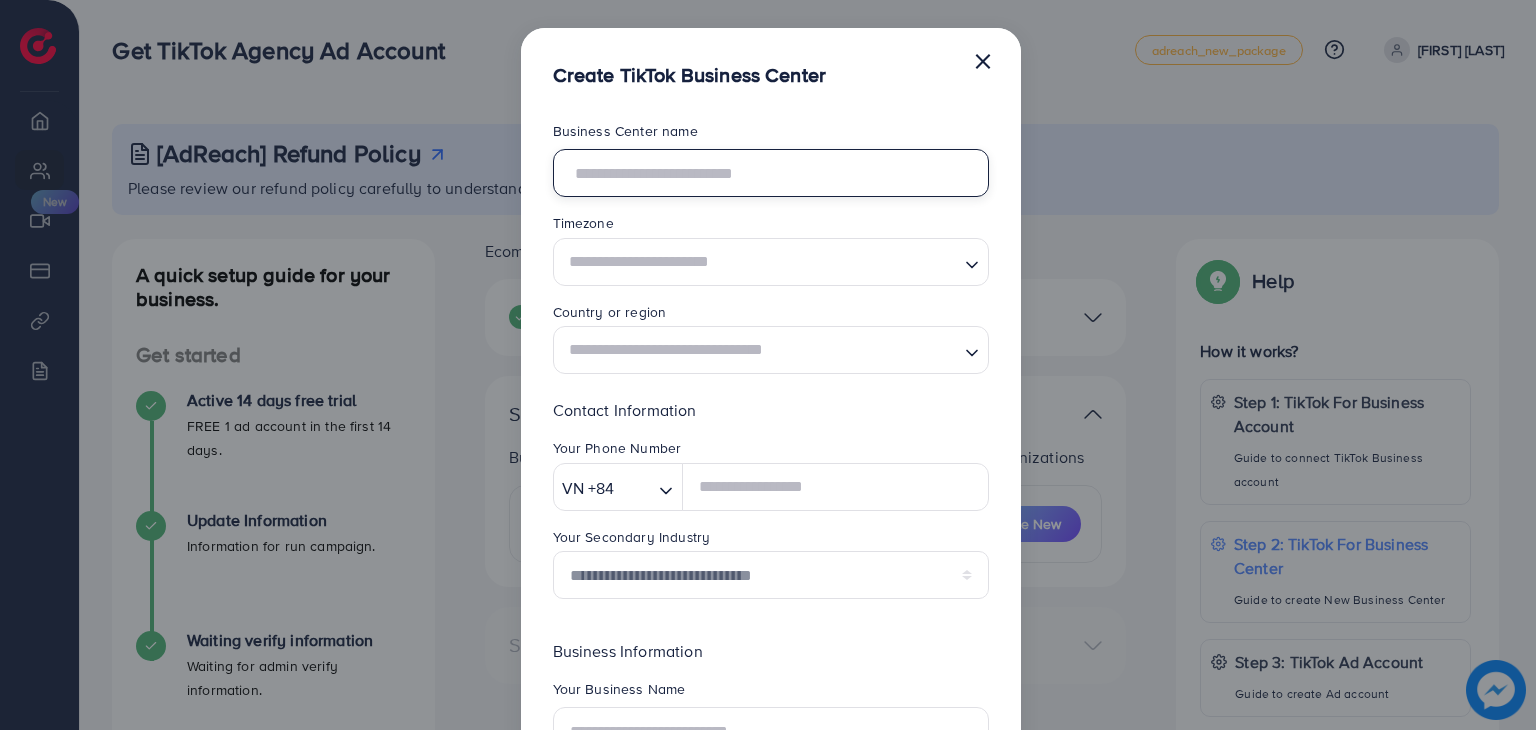 click at bounding box center [771, 173] 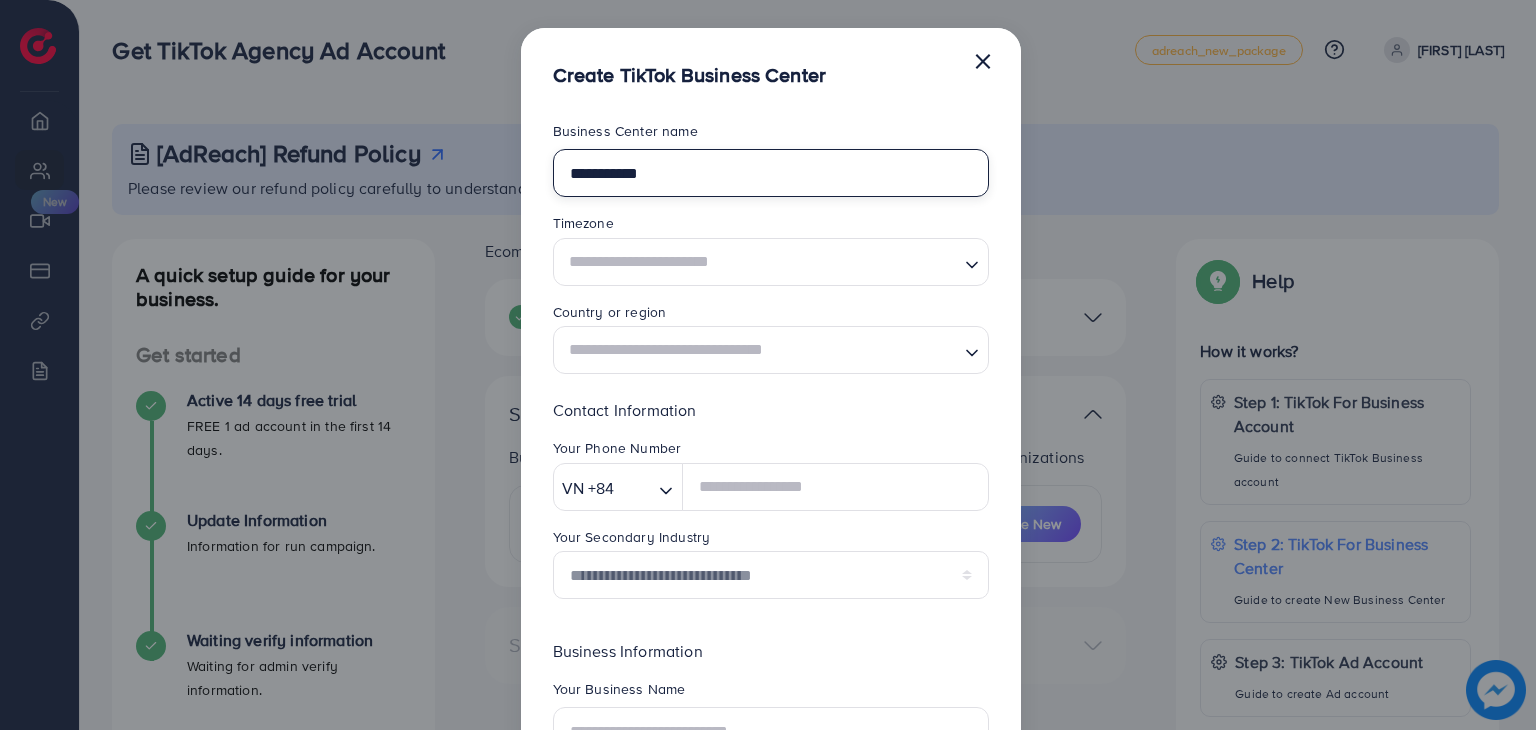 type on "**********" 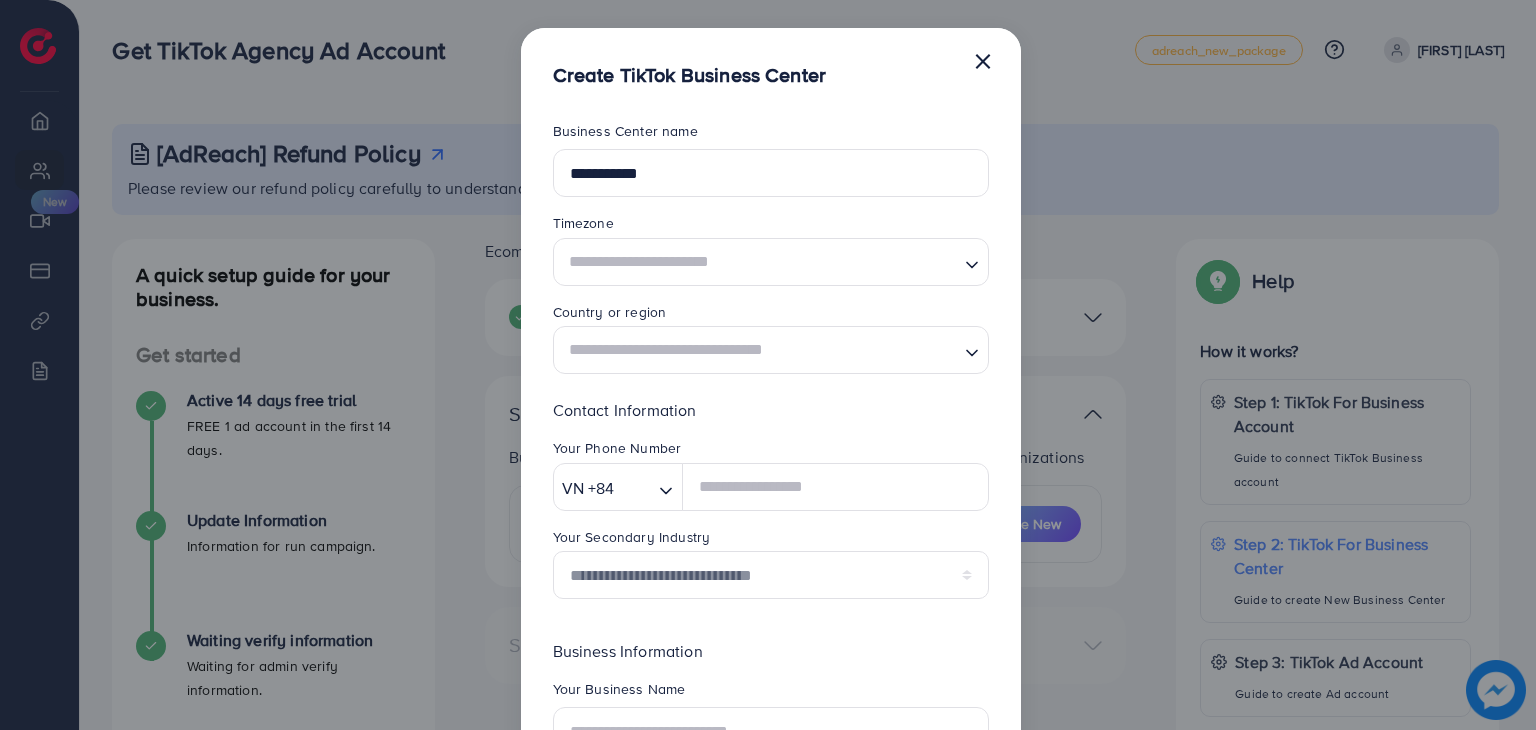 click on "Business Center name [NAME] Timezone [TIMEZONE] Loading...     Country or region [COUNTRY] Loading...      Contact Information  Your Phone Number   VN +84           Loading...     Your Secondary industry" at bounding box center (771, 522) 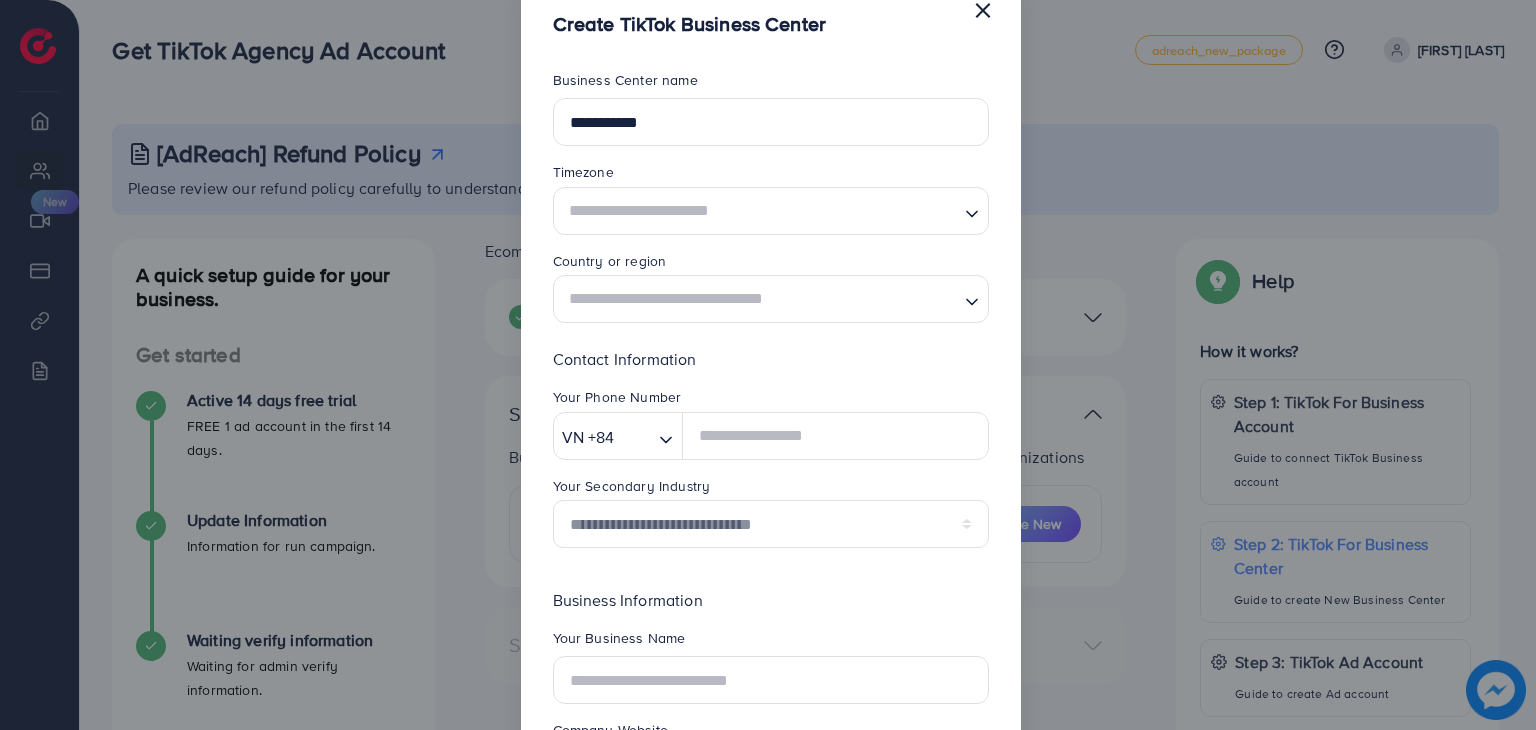 scroll, scrollTop: 52, scrollLeft: 0, axis: vertical 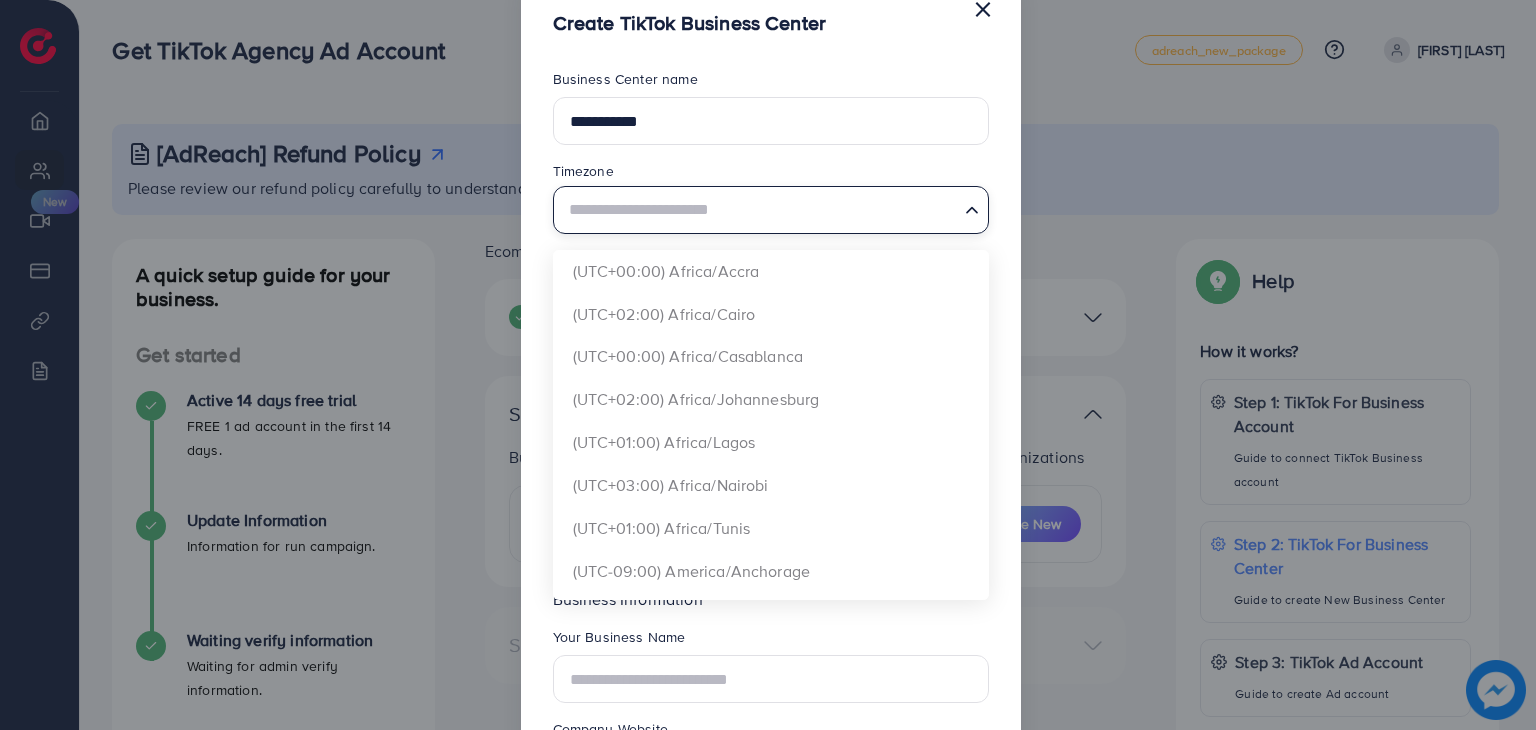 click at bounding box center (759, 209) 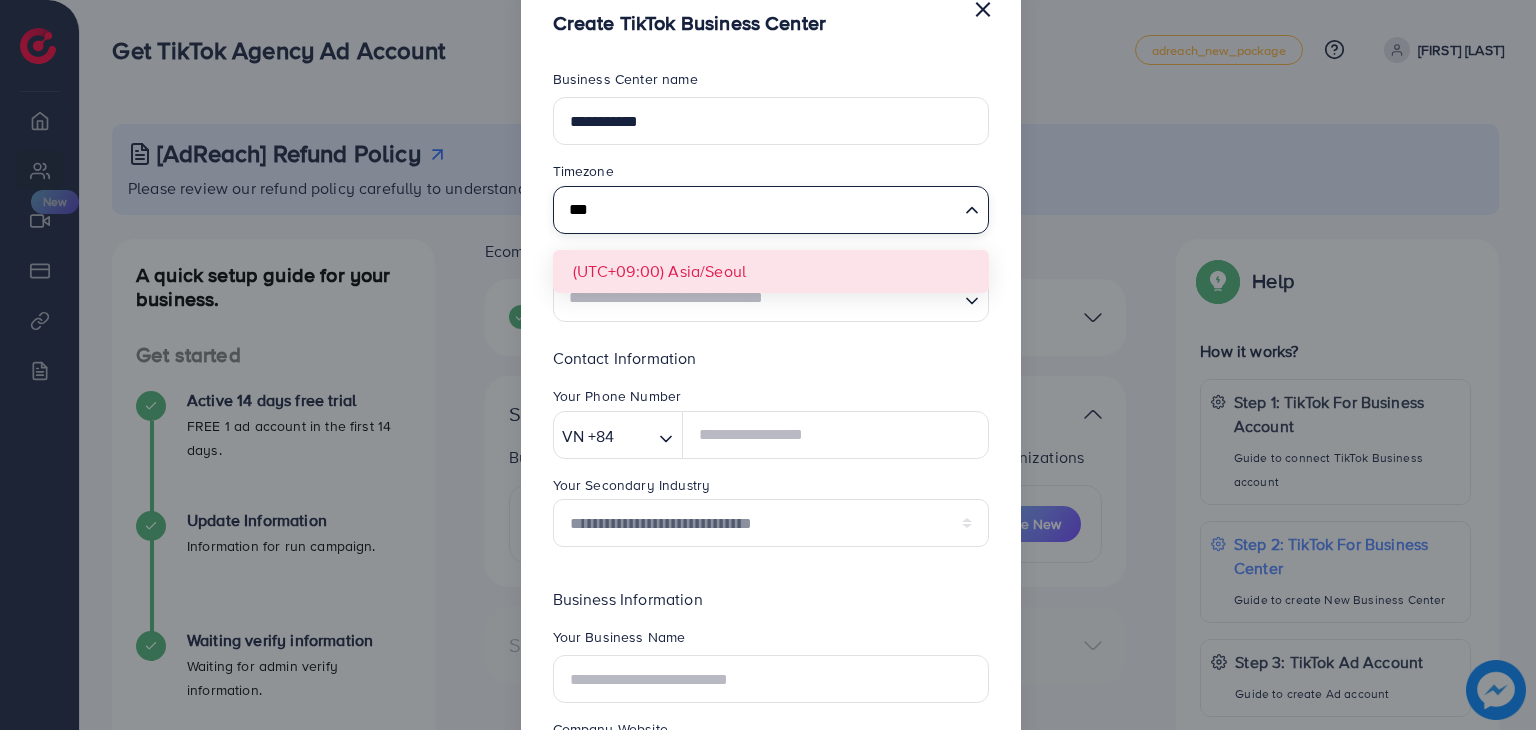 type on "***" 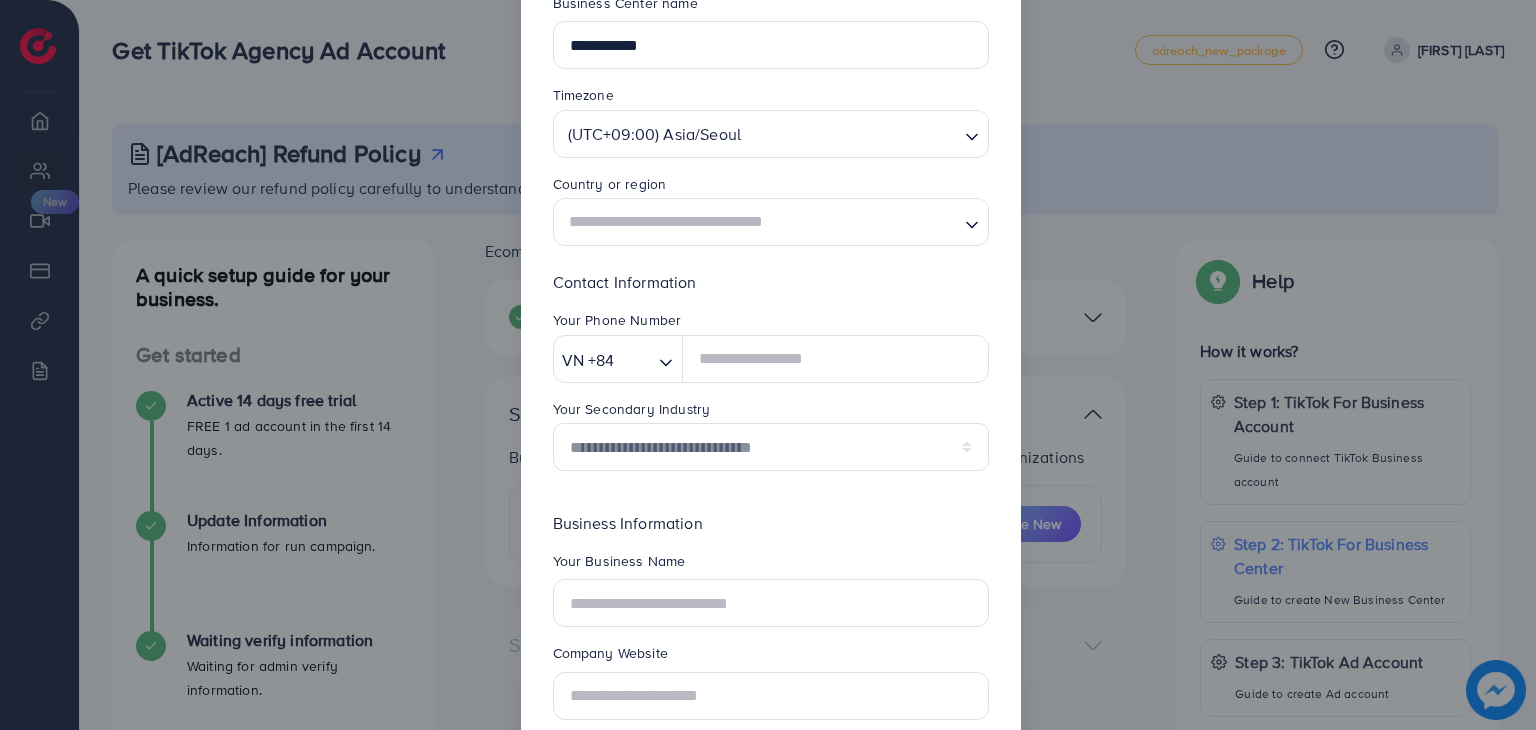scroll, scrollTop: 131, scrollLeft: 0, axis: vertical 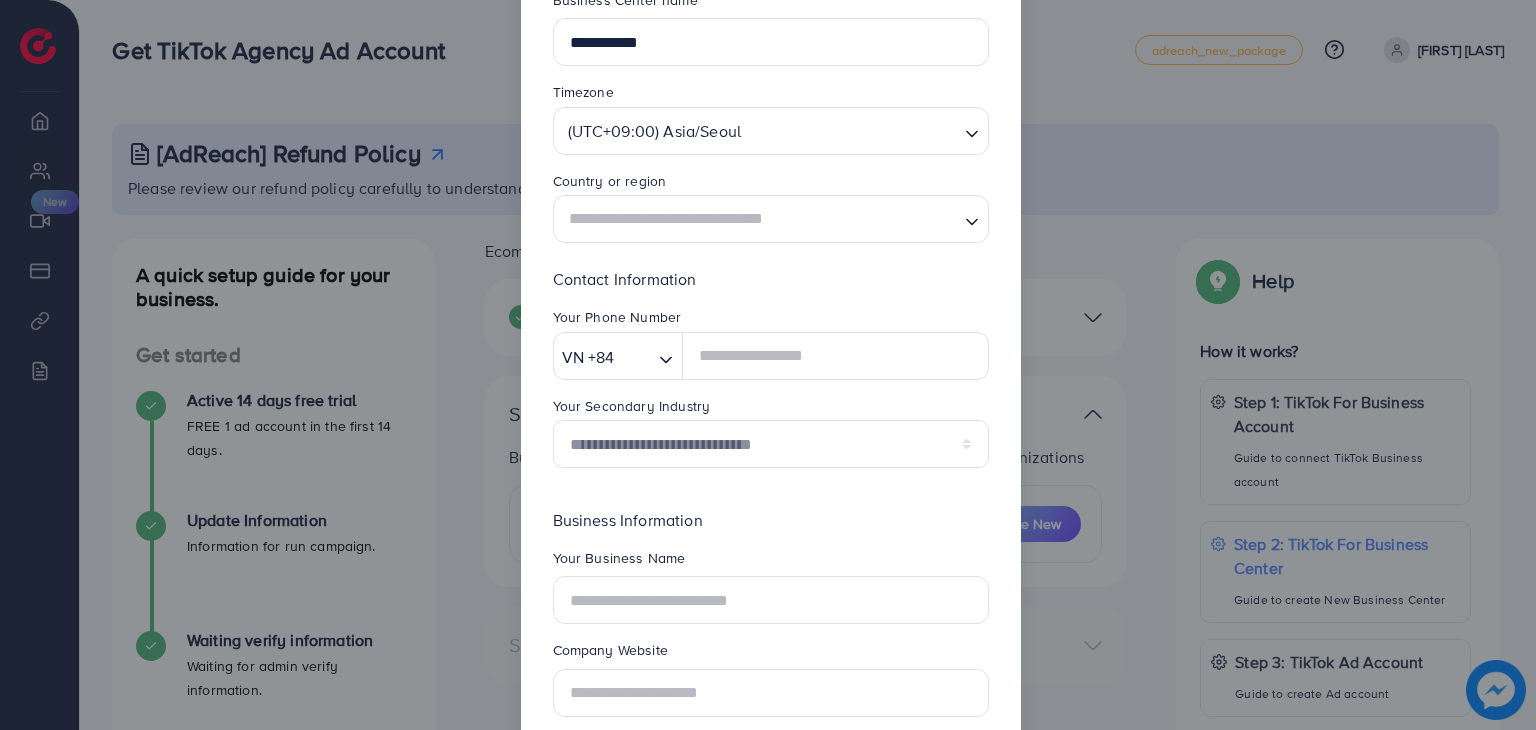 click at bounding box center (759, 219) 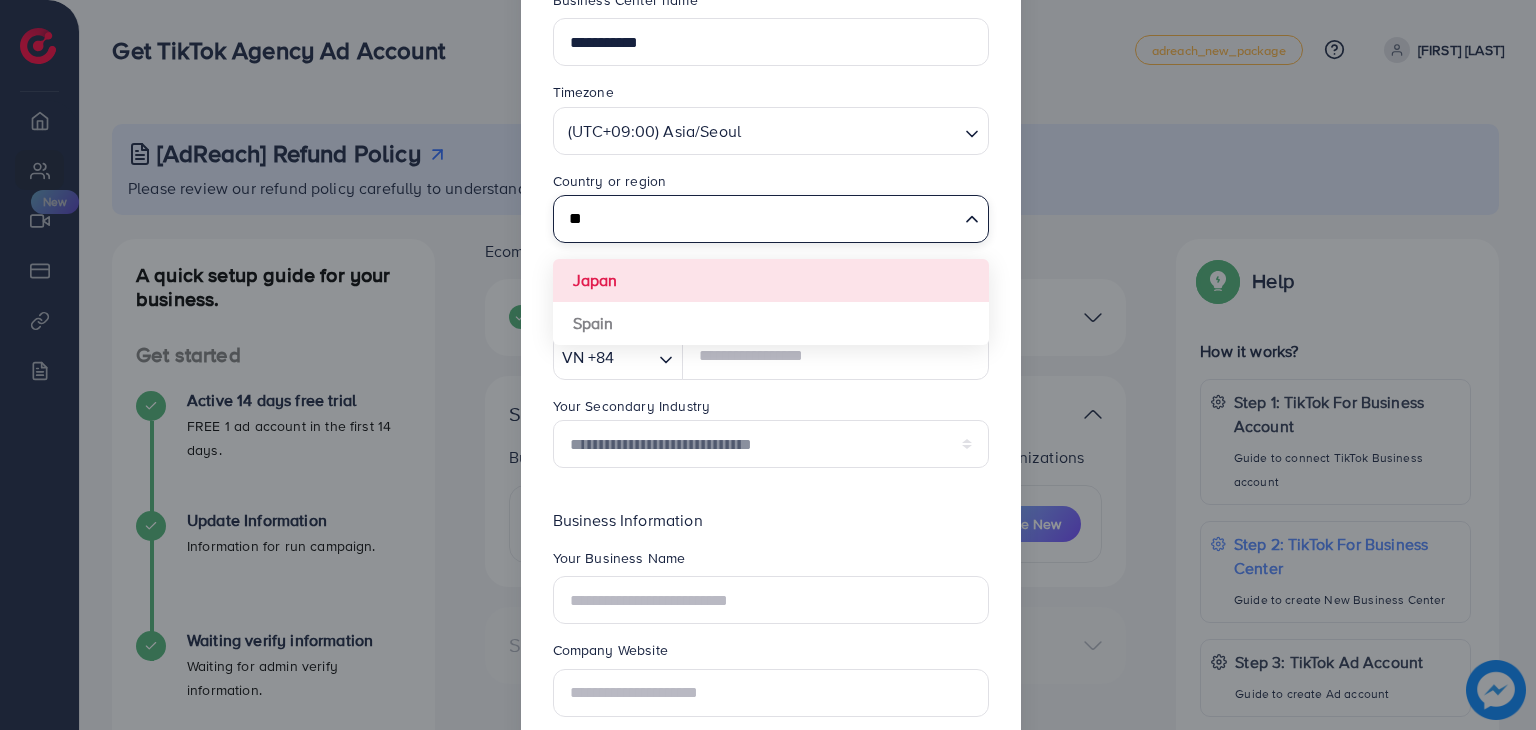 type on "*" 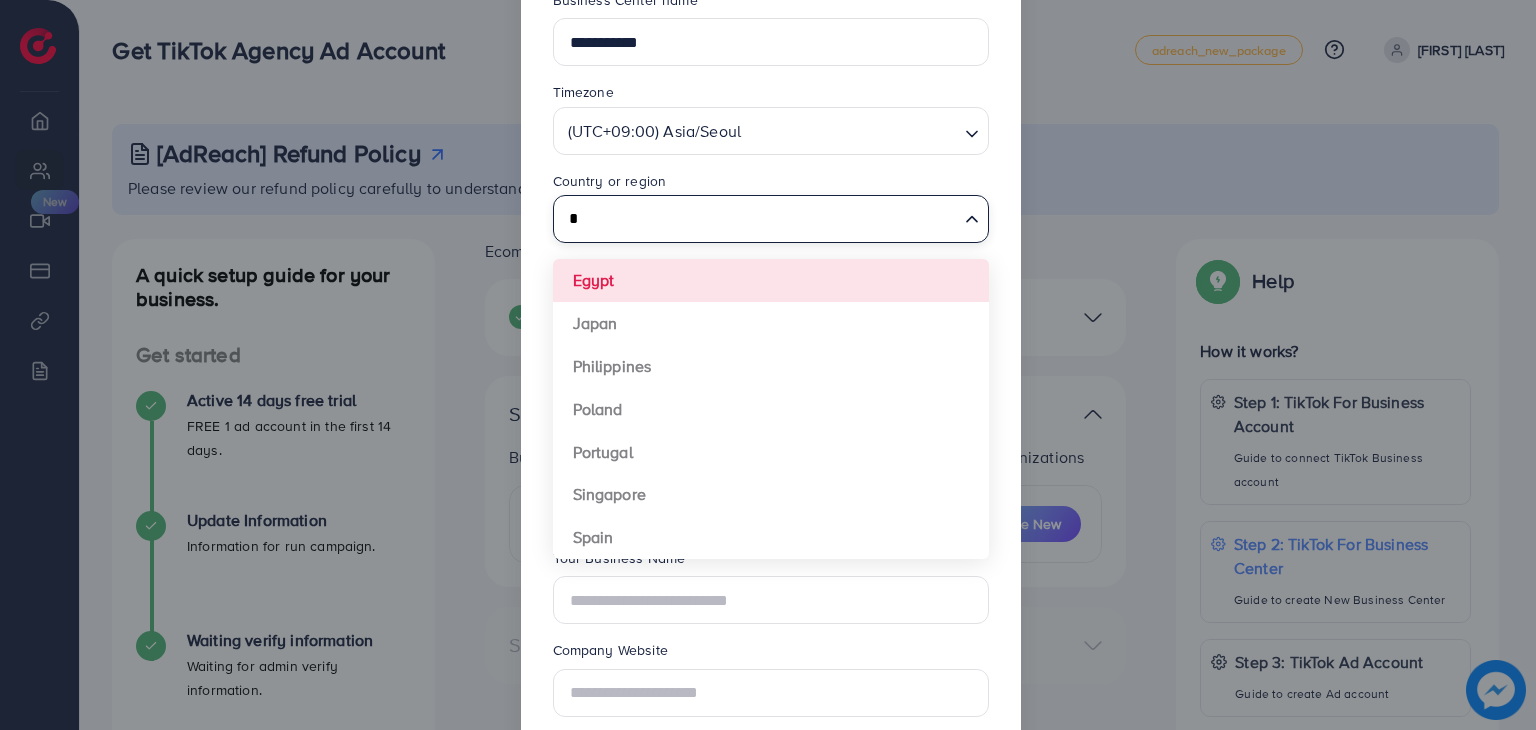 type 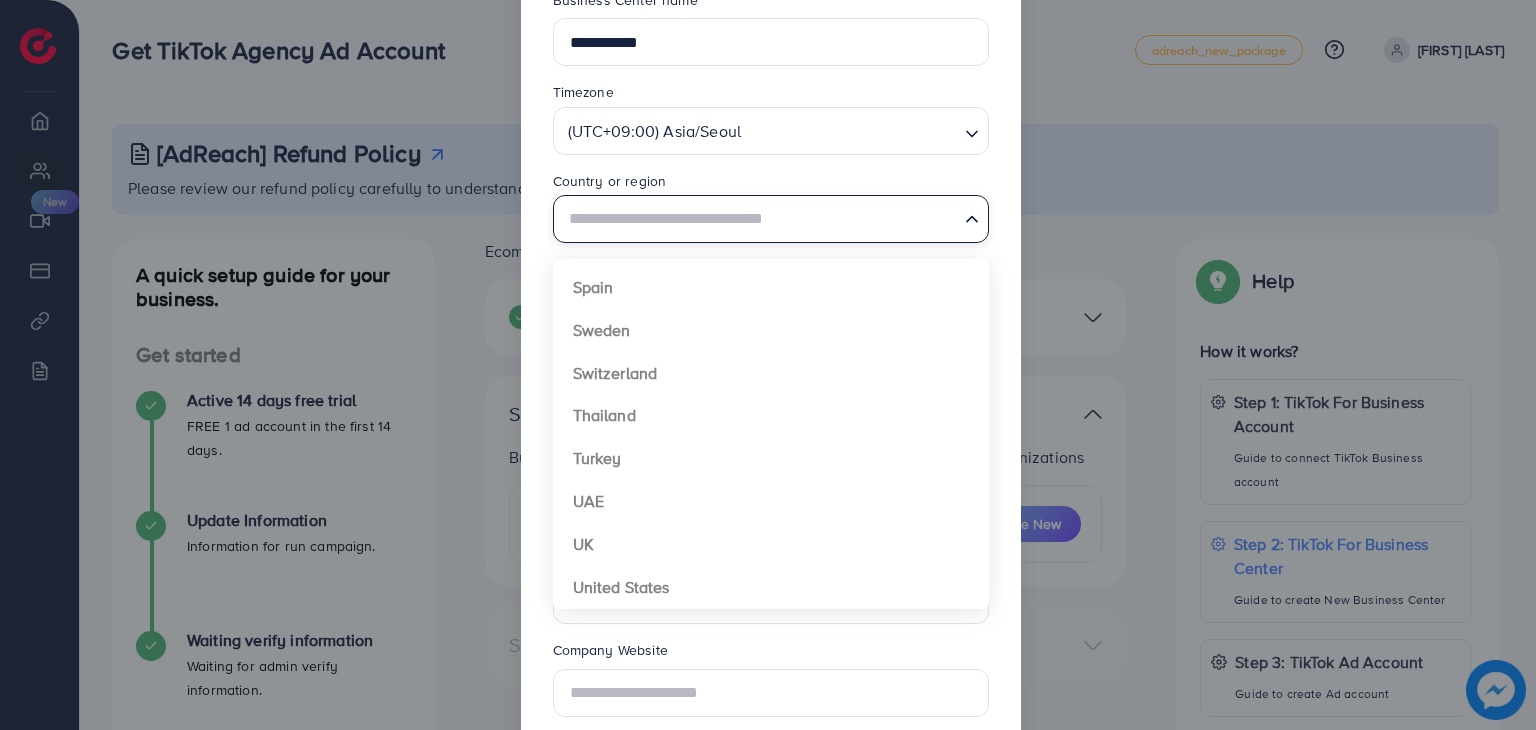 scroll, scrollTop: 1492, scrollLeft: 0, axis: vertical 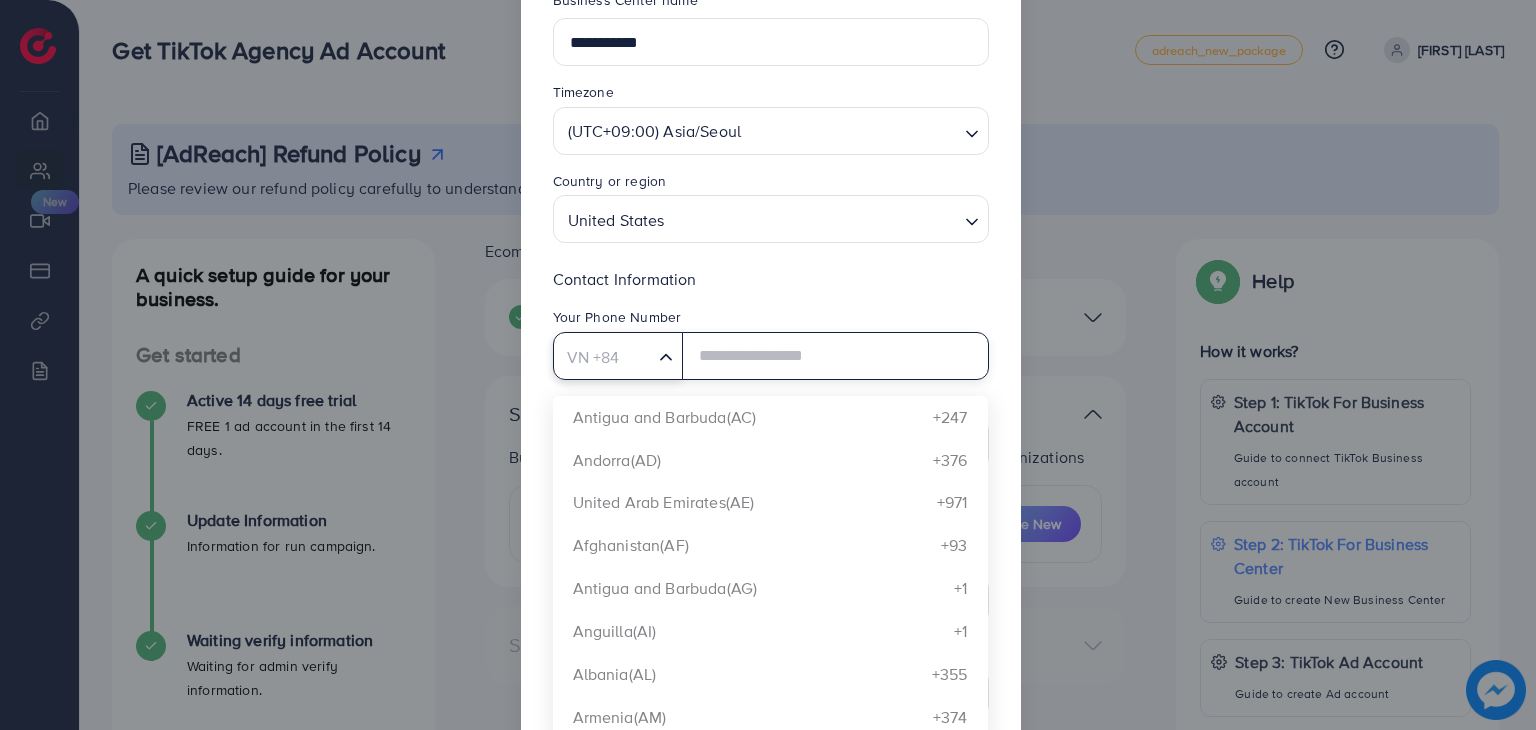 click on "VN +84" at bounding box center [604, 355] 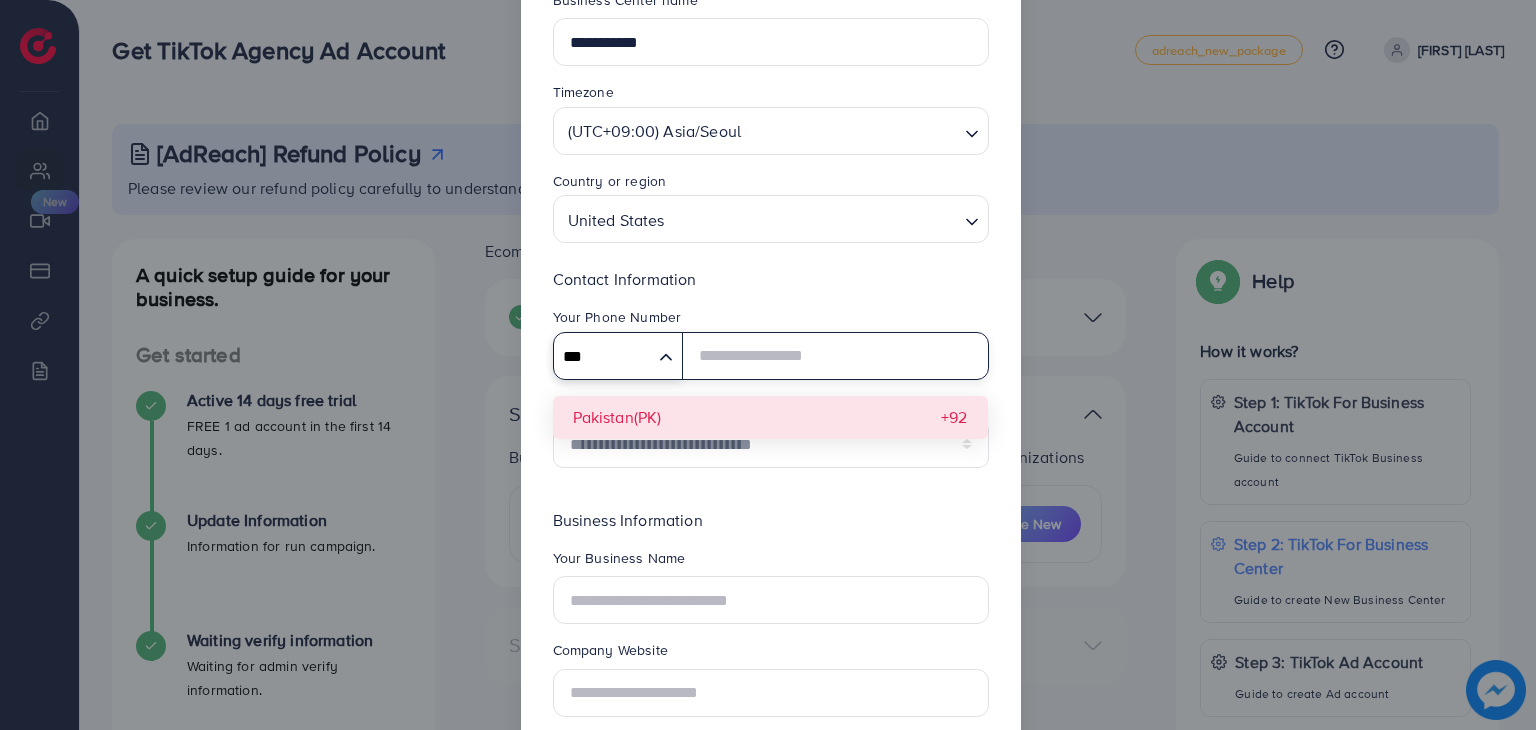 type on "***" 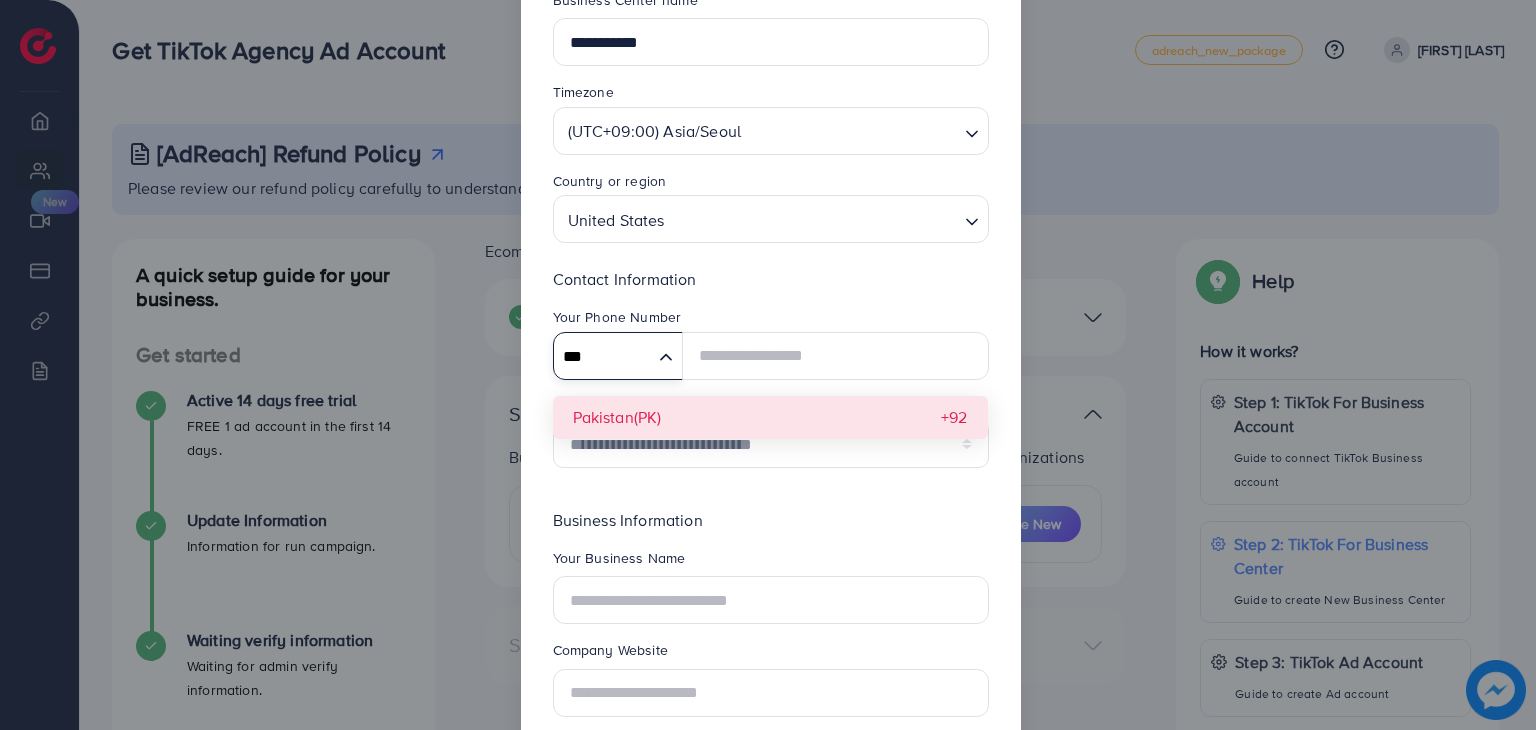 type 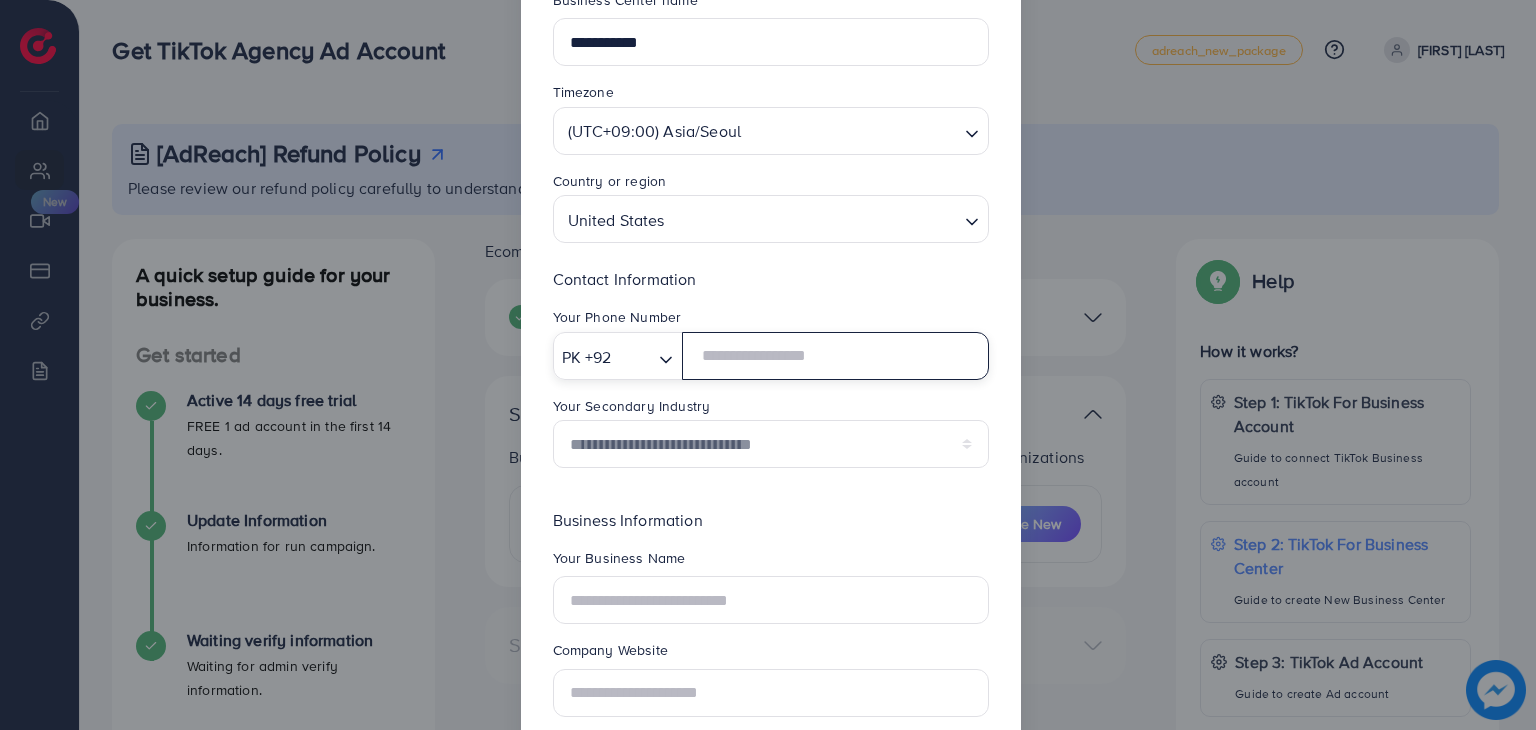 paste on "**********" 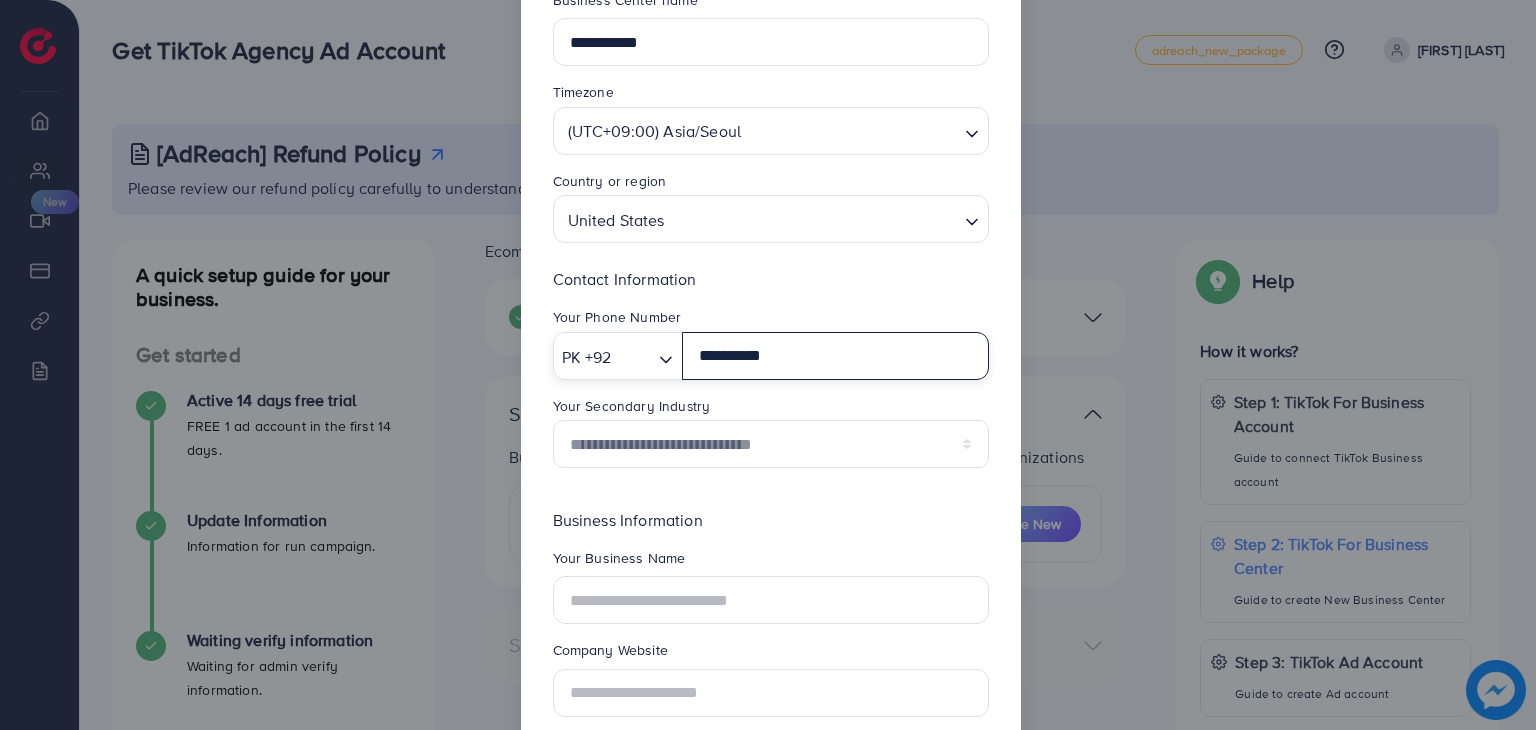 click on "**********" at bounding box center [835, 356] 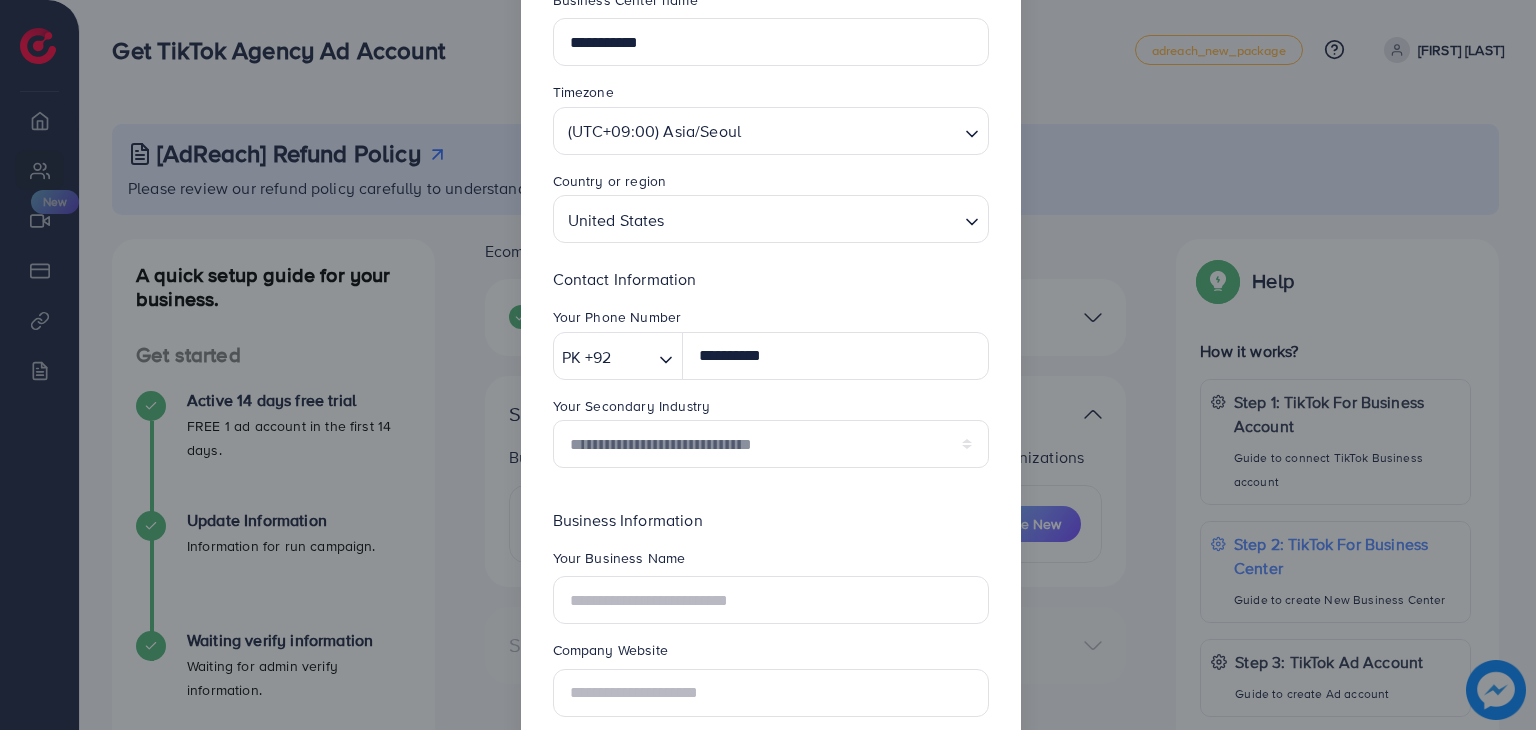 scroll, scrollTop: 254, scrollLeft: 0, axis: vertical 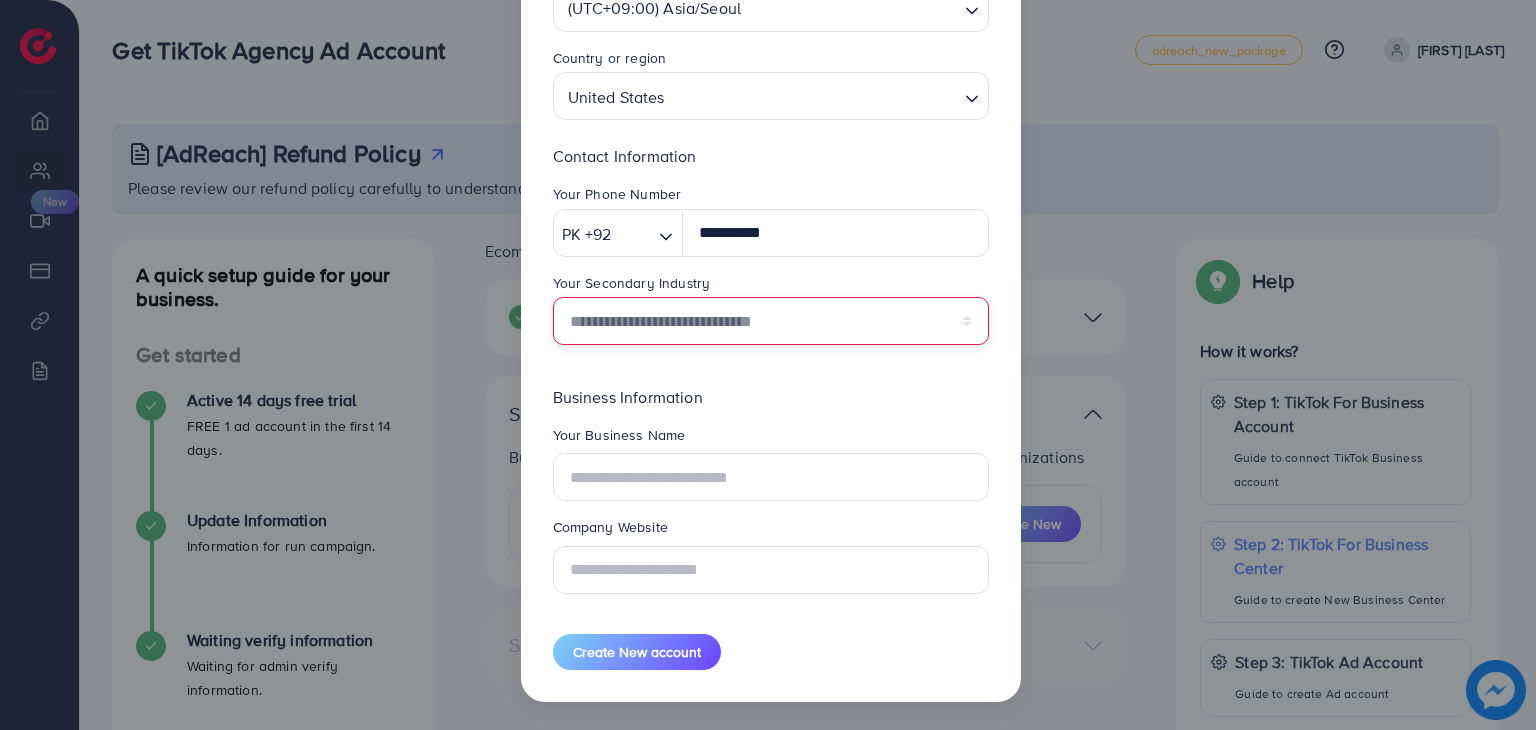 click on "**********" at bounding box center [771, 321] 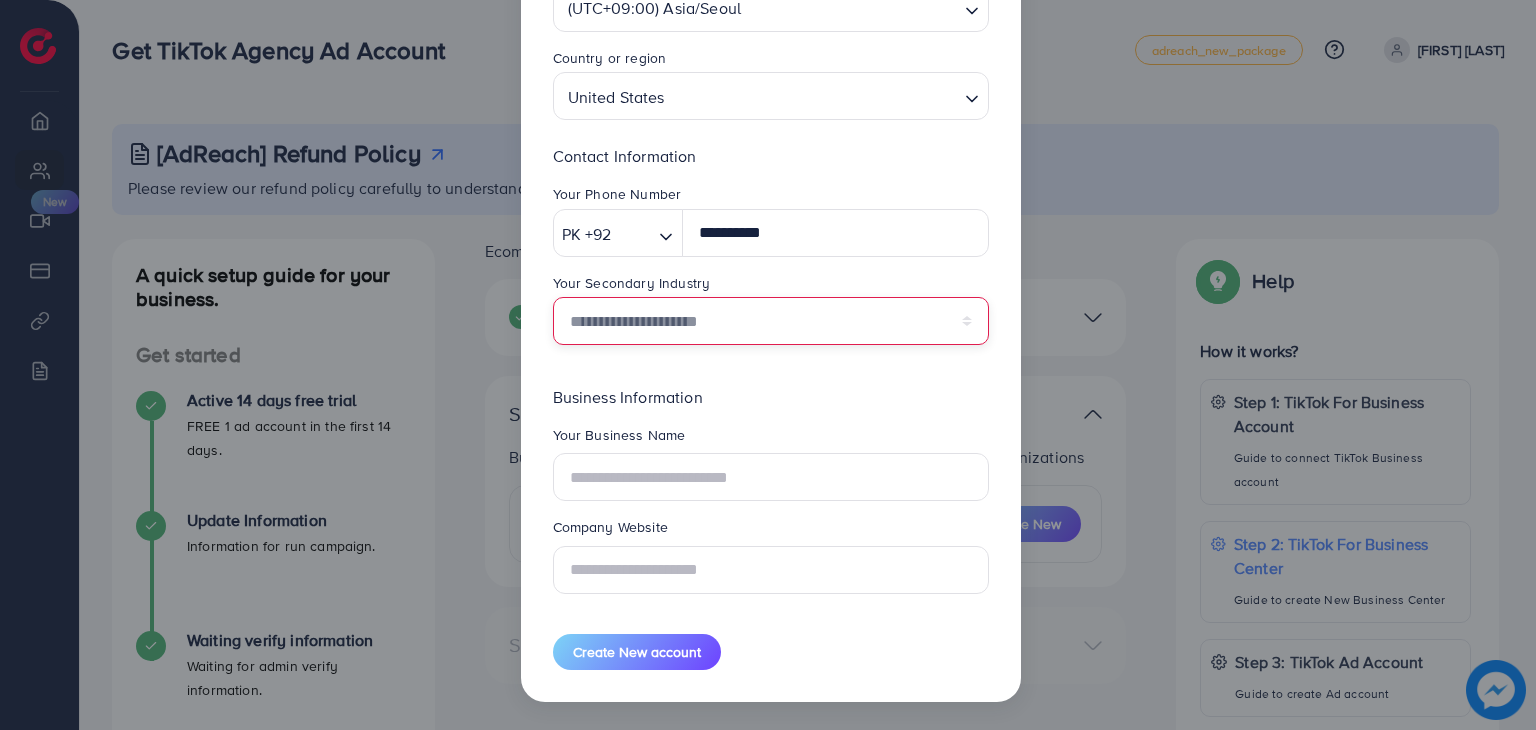 click on "**********" at bounding box center [771, 321] 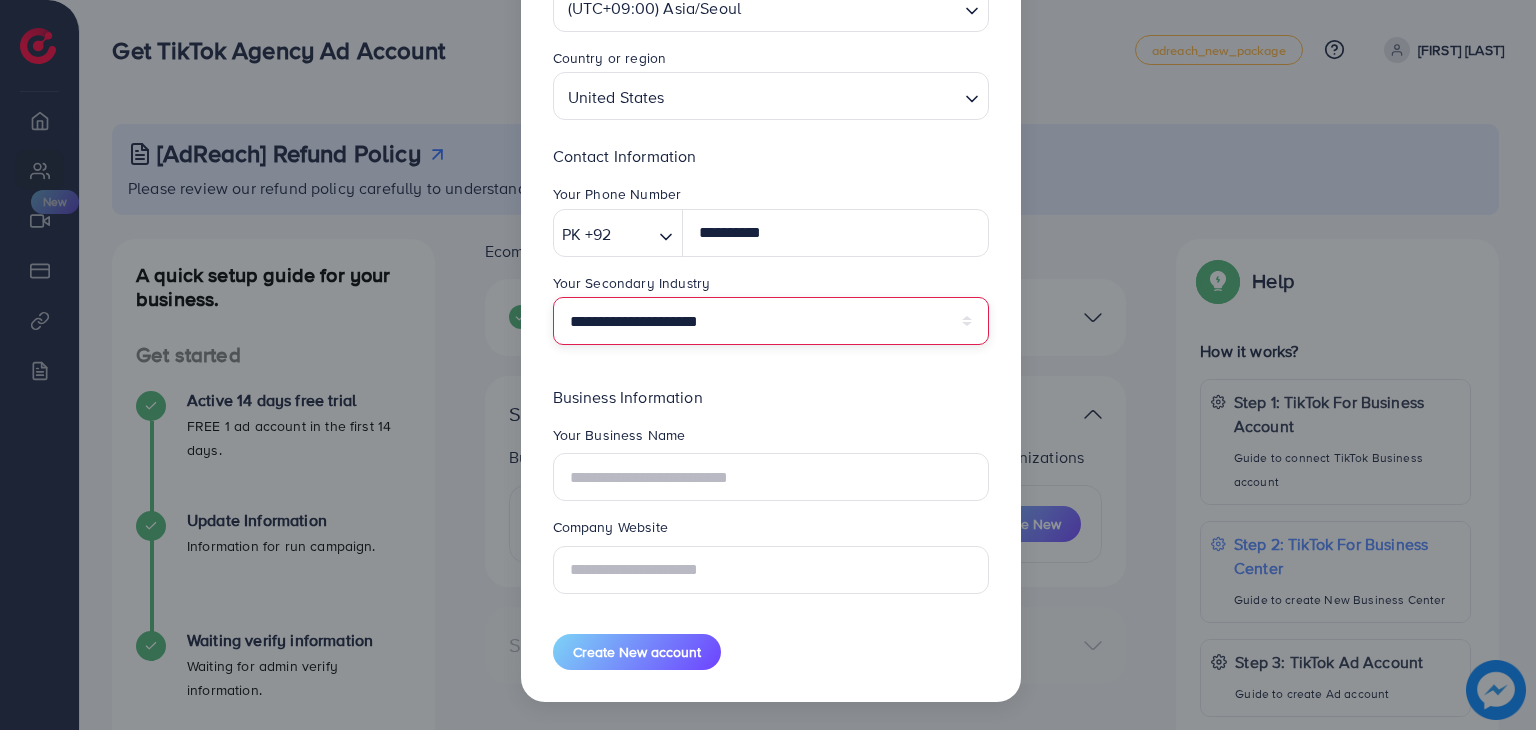 click on "**********" at bounding box center (771, 321) 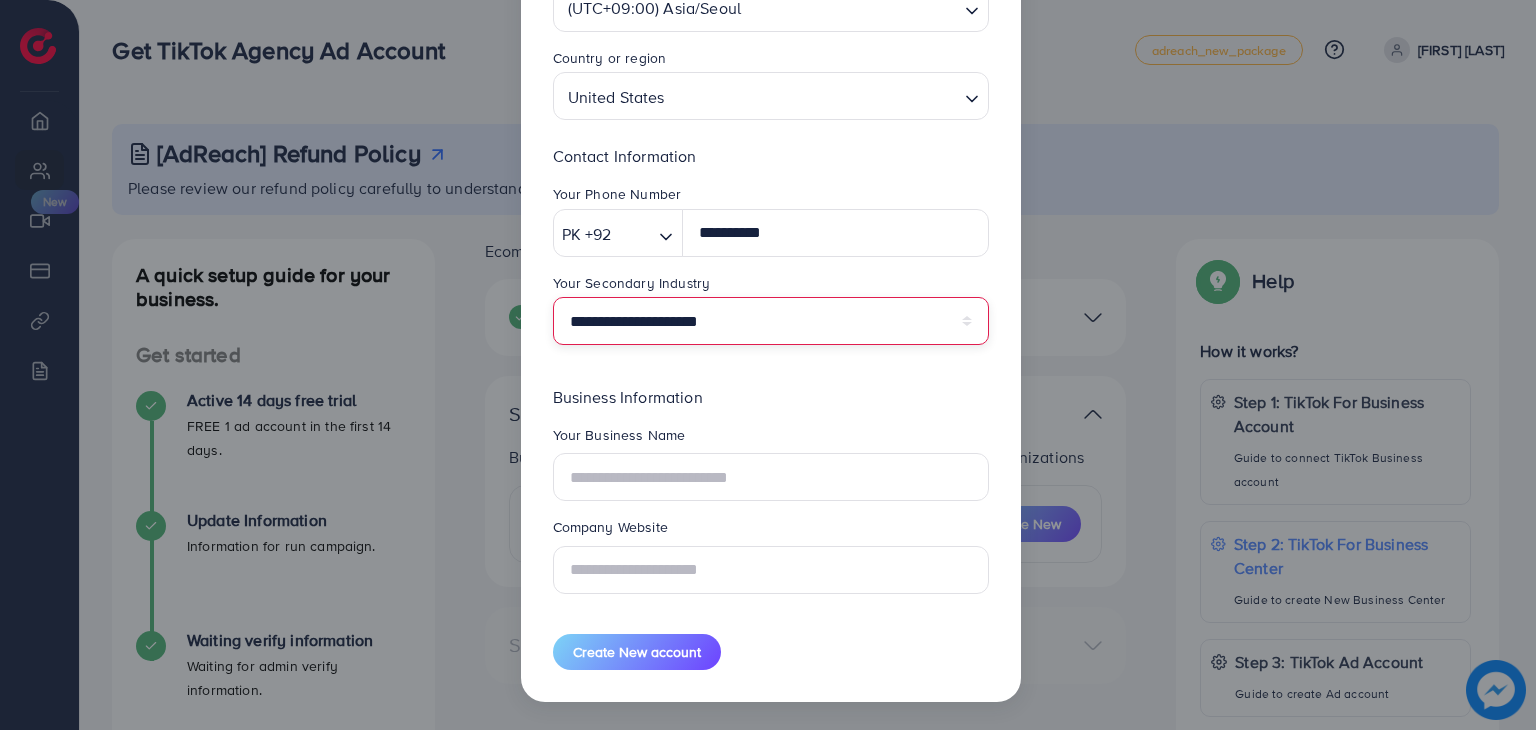 click on "**********" at bounding box center (771, 321) 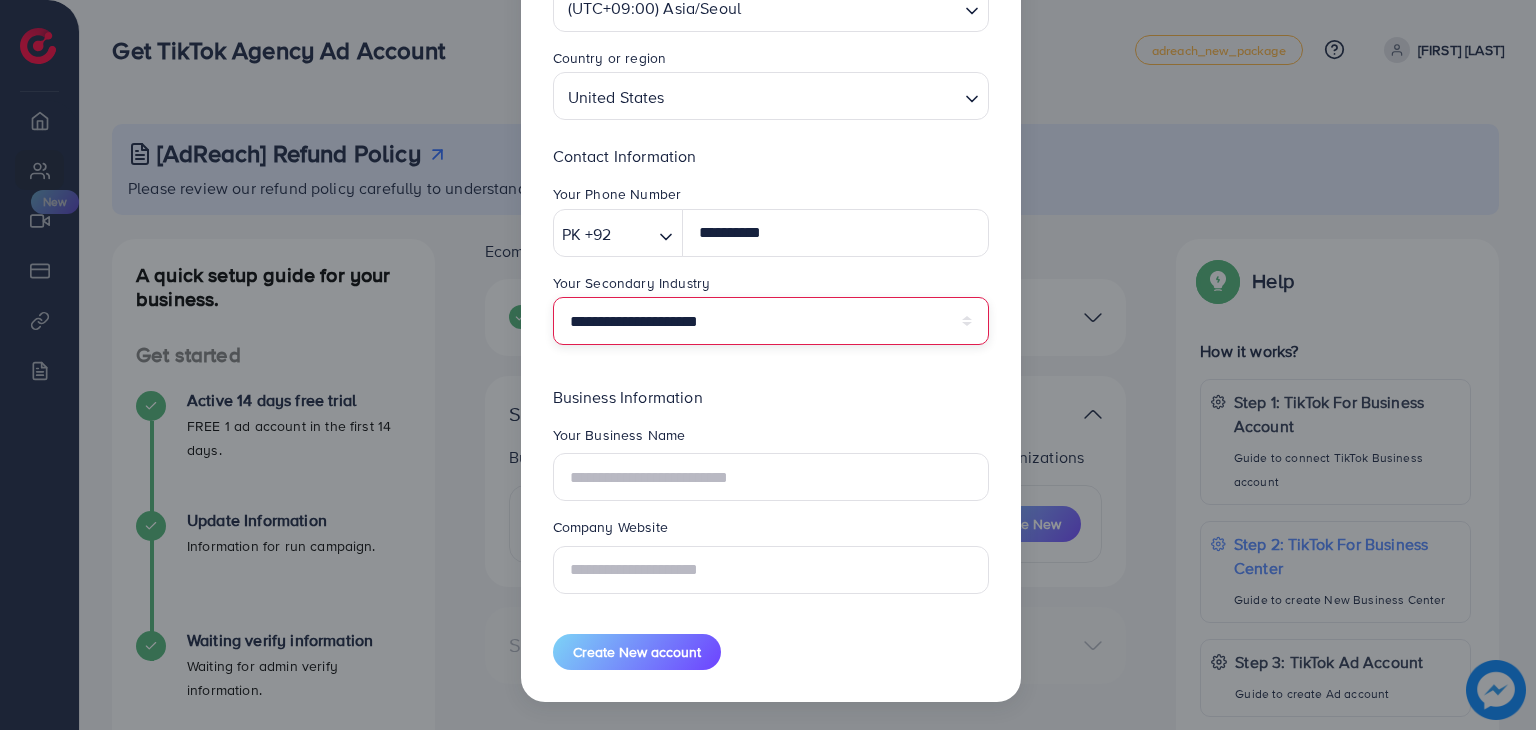 select on "******" 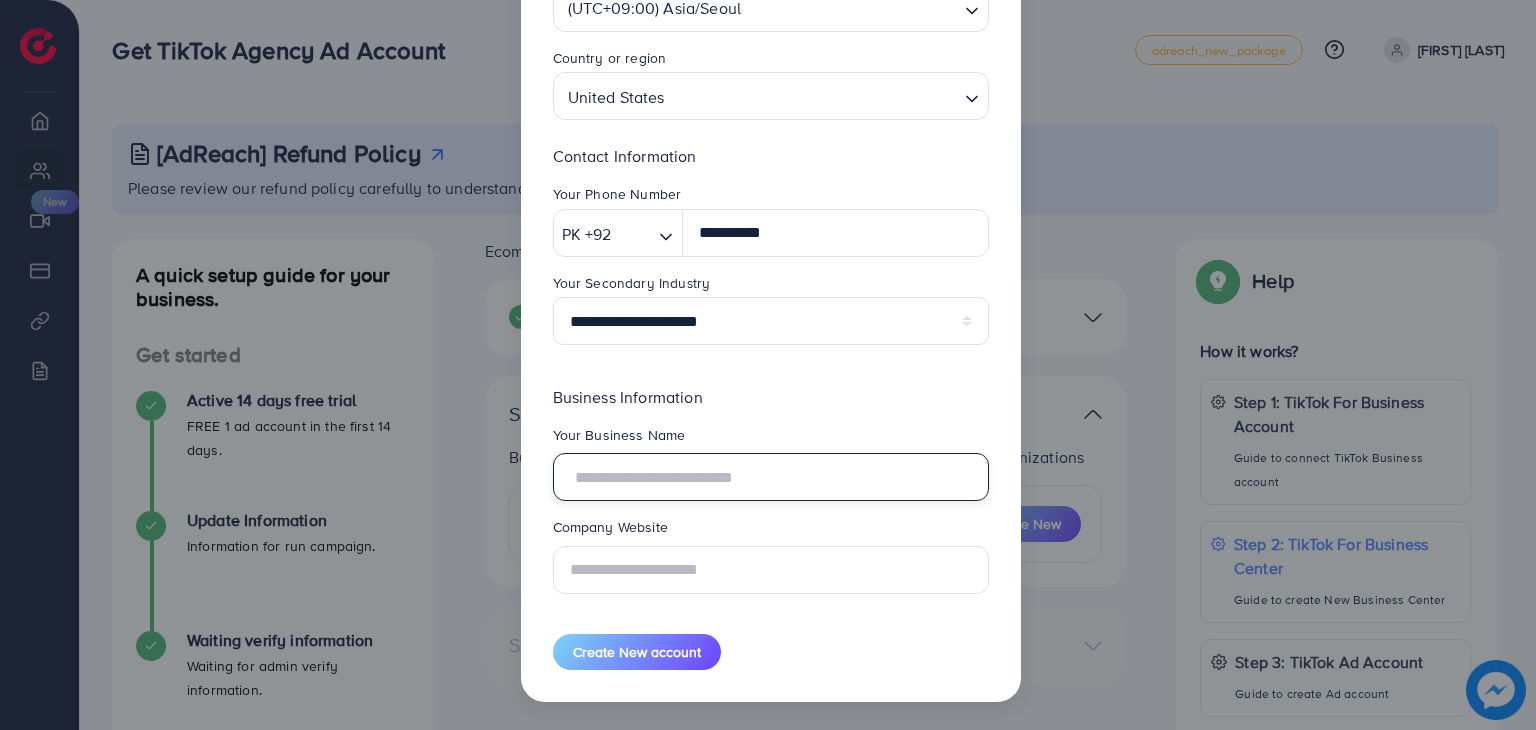click at bounding box center (771, 477) 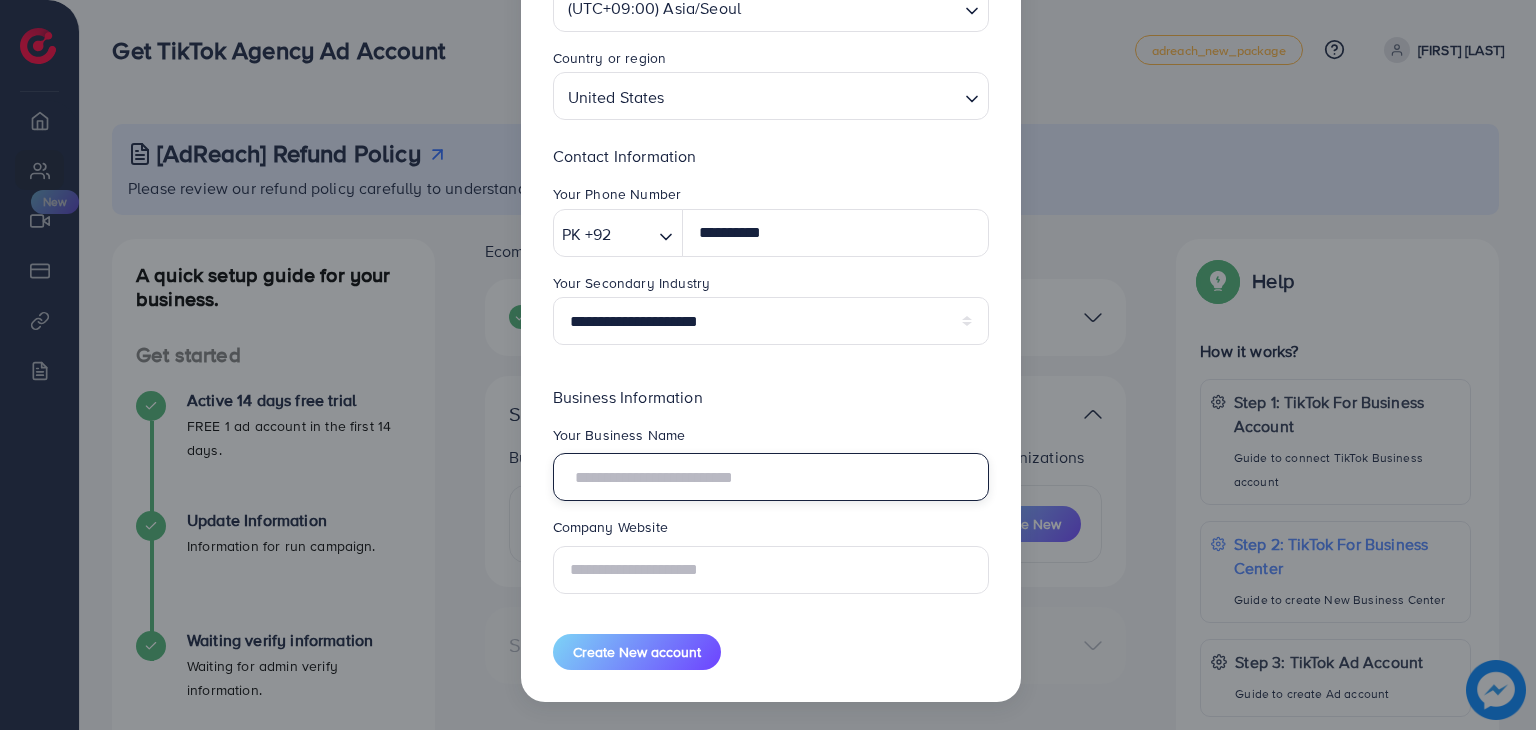 paste on "**********" 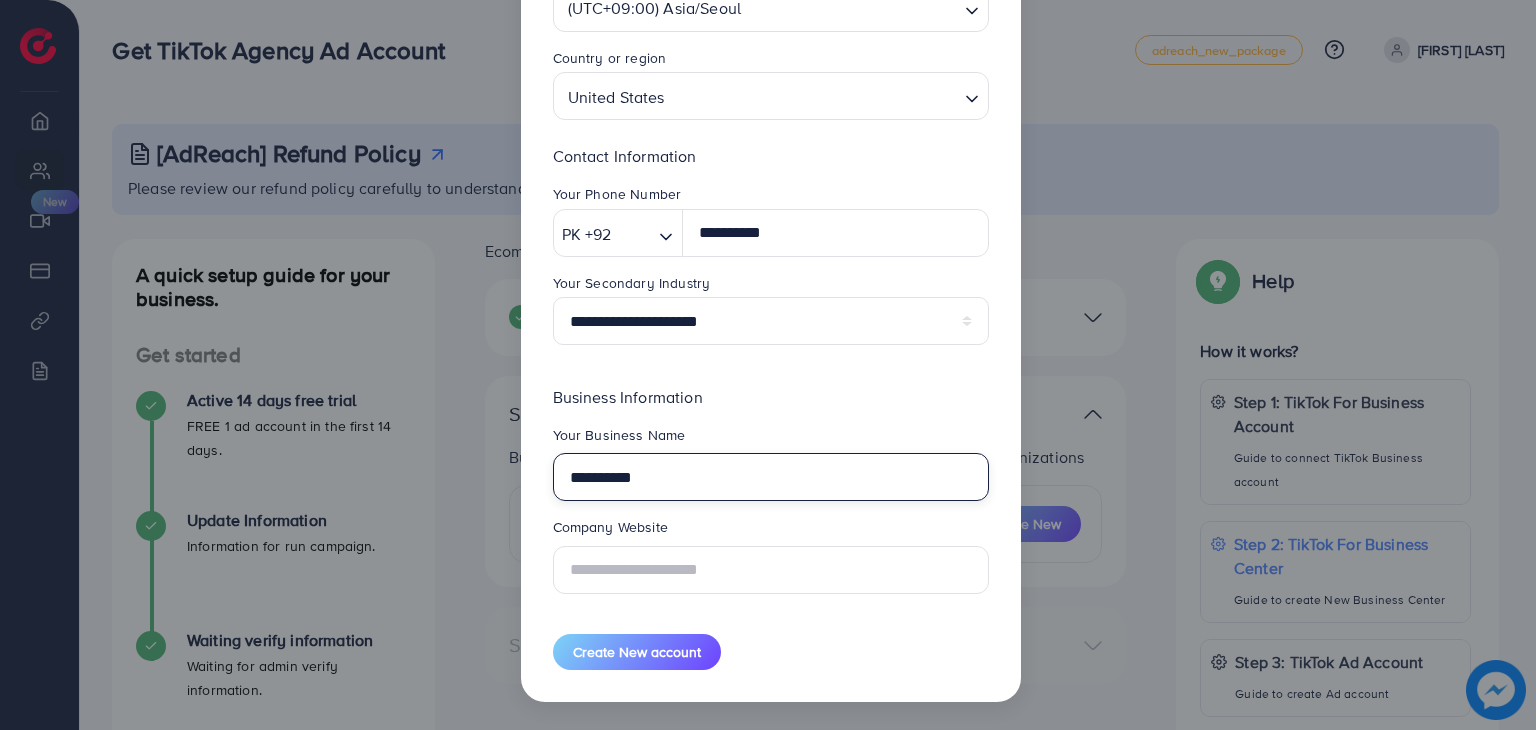 drag, startPoint x: 659, startPoint y: 467, endPoint x: 540, endPoint y: 471, distance: 119.06721 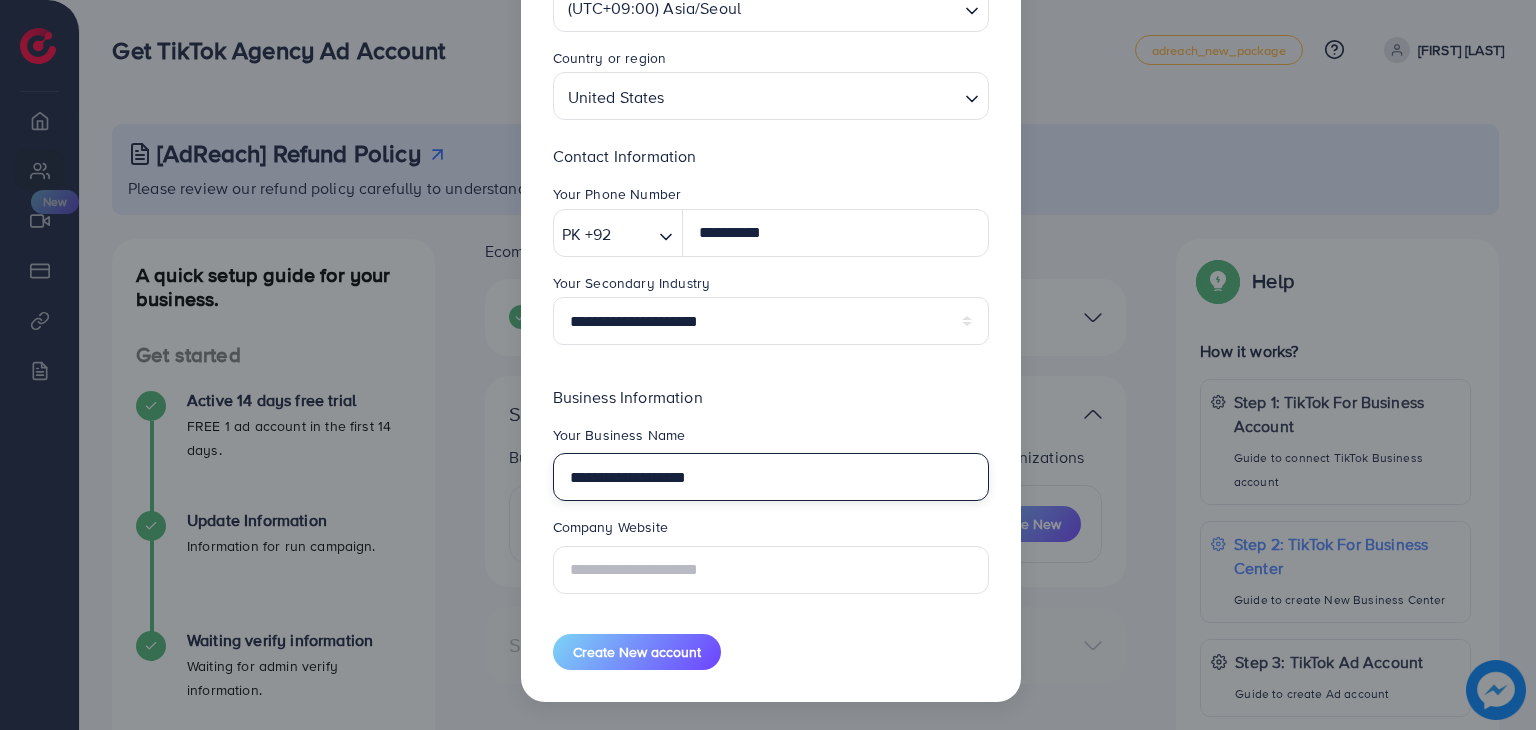 type on "**********" 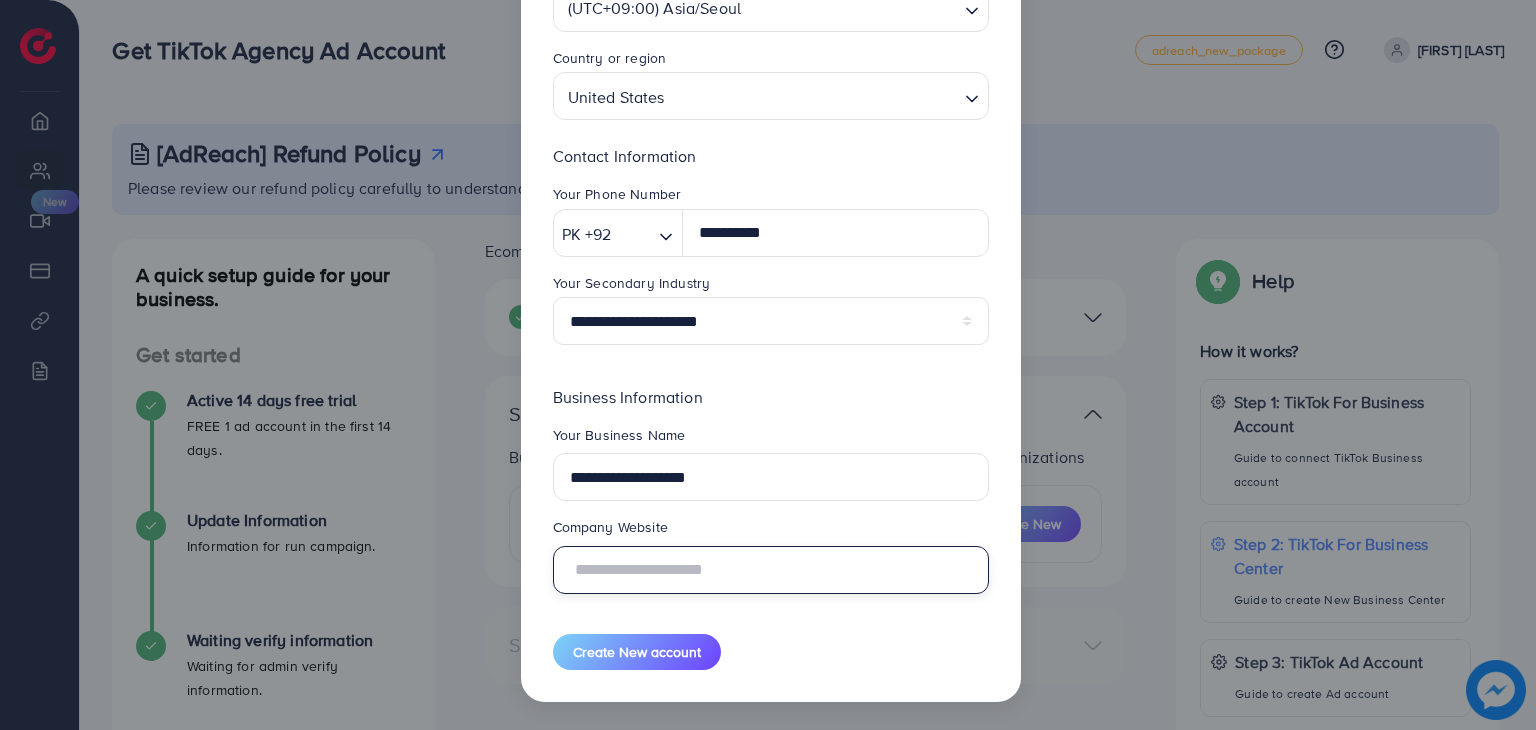 click at bounding box center [771, 570] 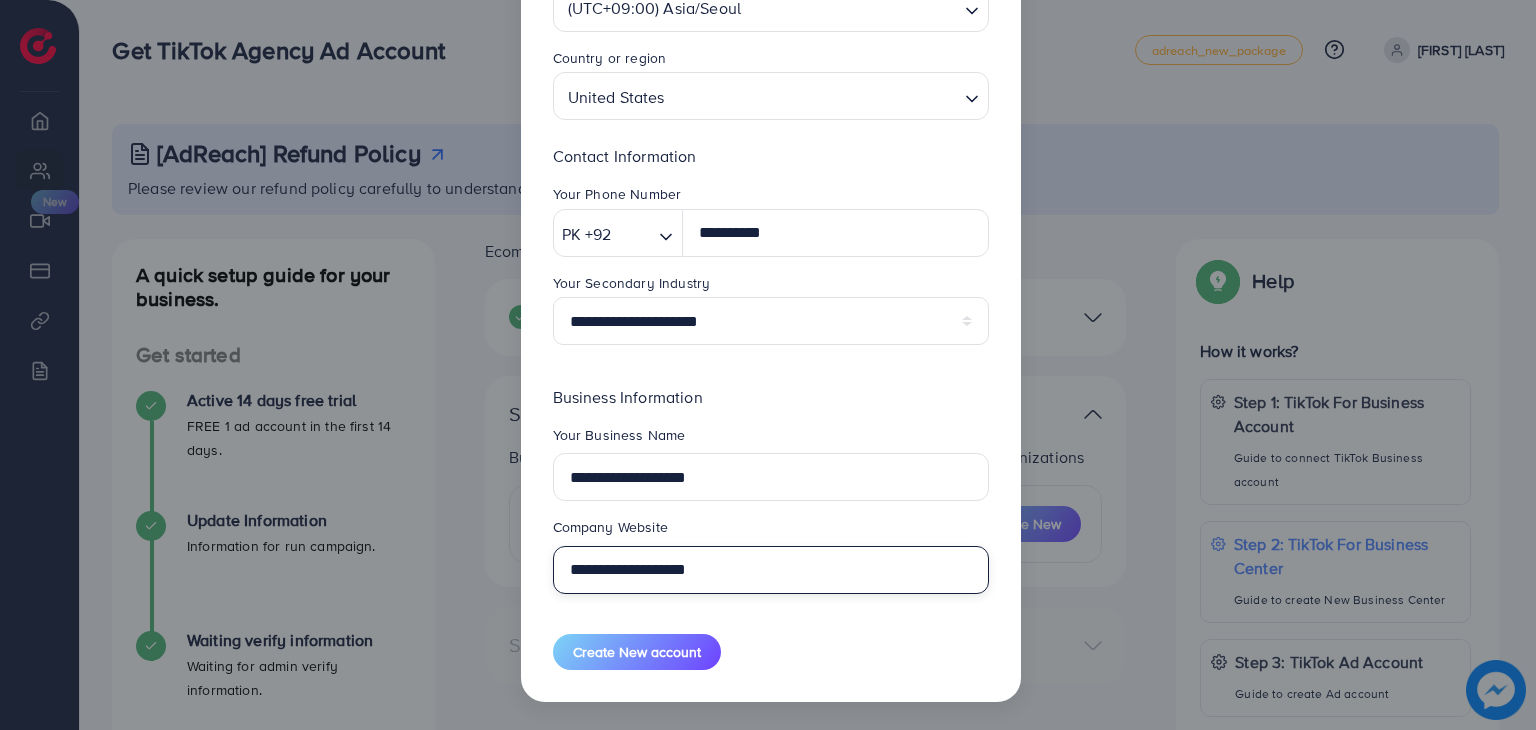 type on "**********" 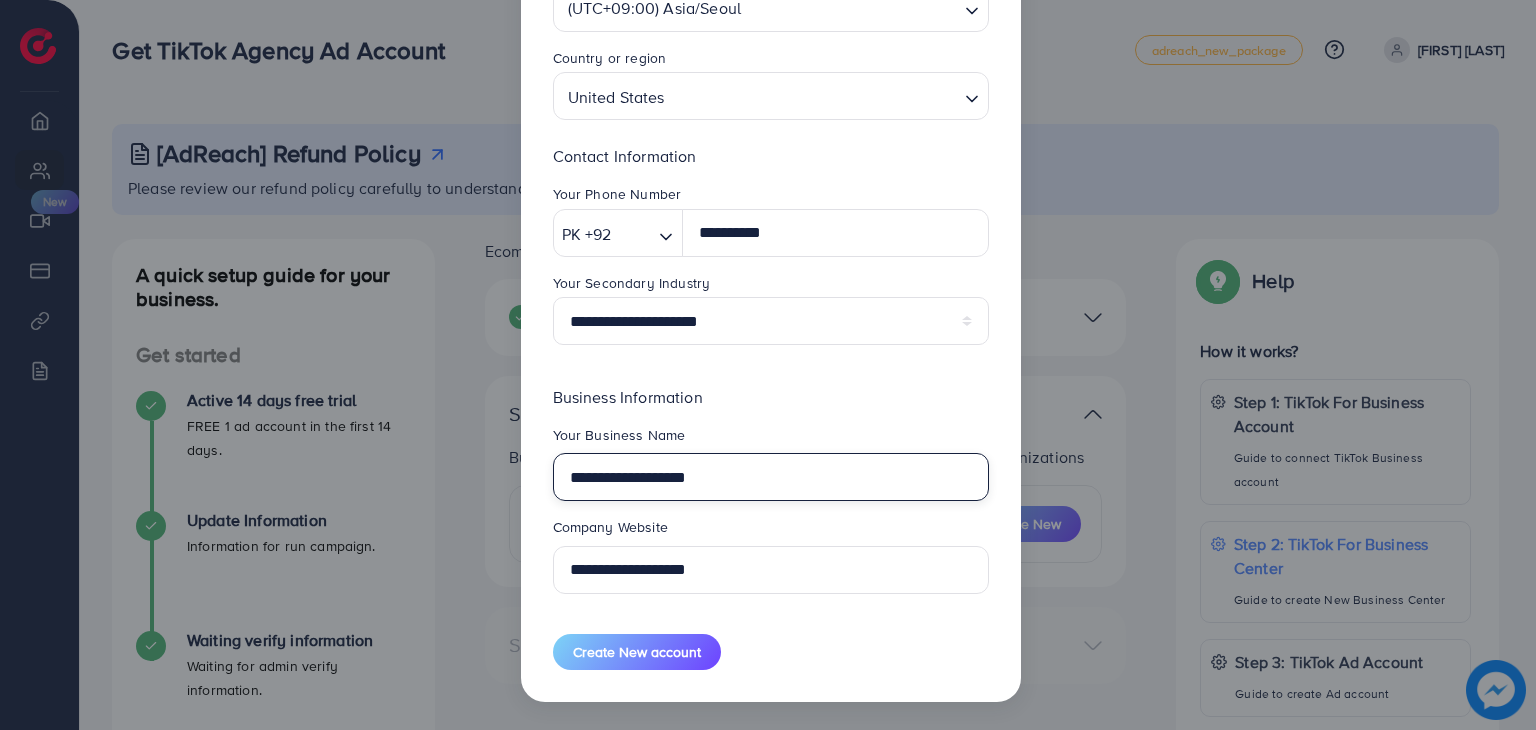 drag, startPoint x: 613, startPoint y: 481, endPoint x: 551, endPoint y: 481, distance: 62 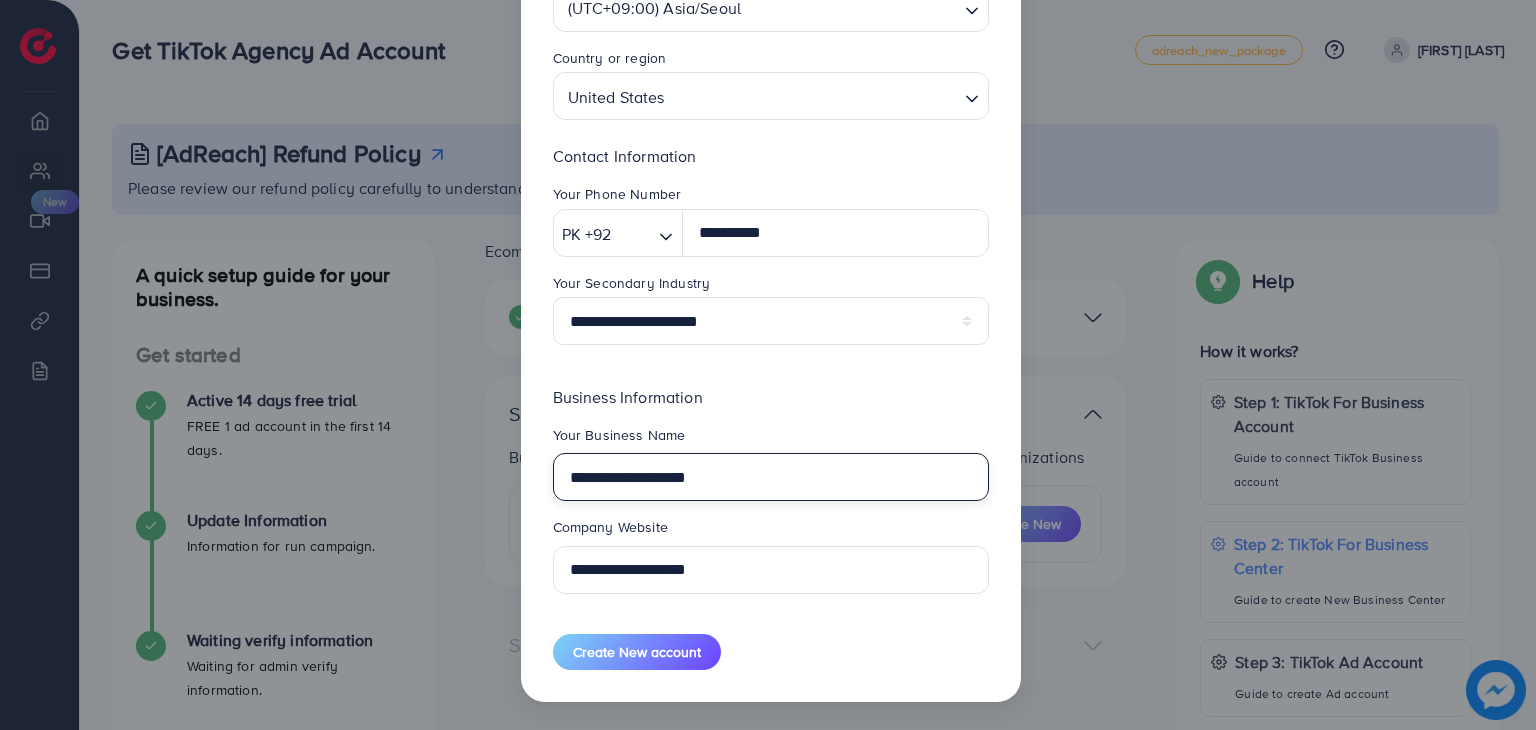 click on "**********" at bounding box center [771, 477] 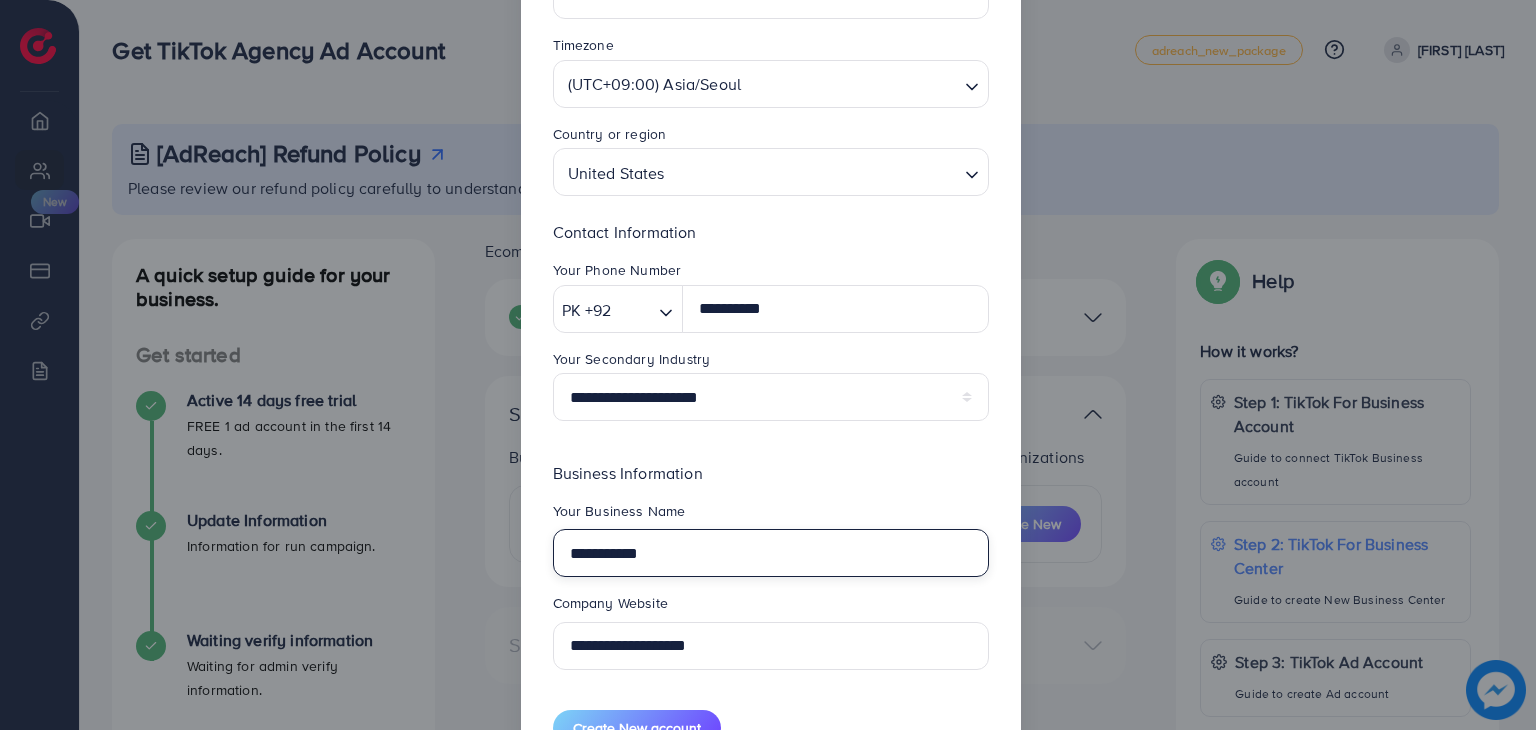 scroll, scrollTop: 254, scrollLeft: 0, axis: vertical 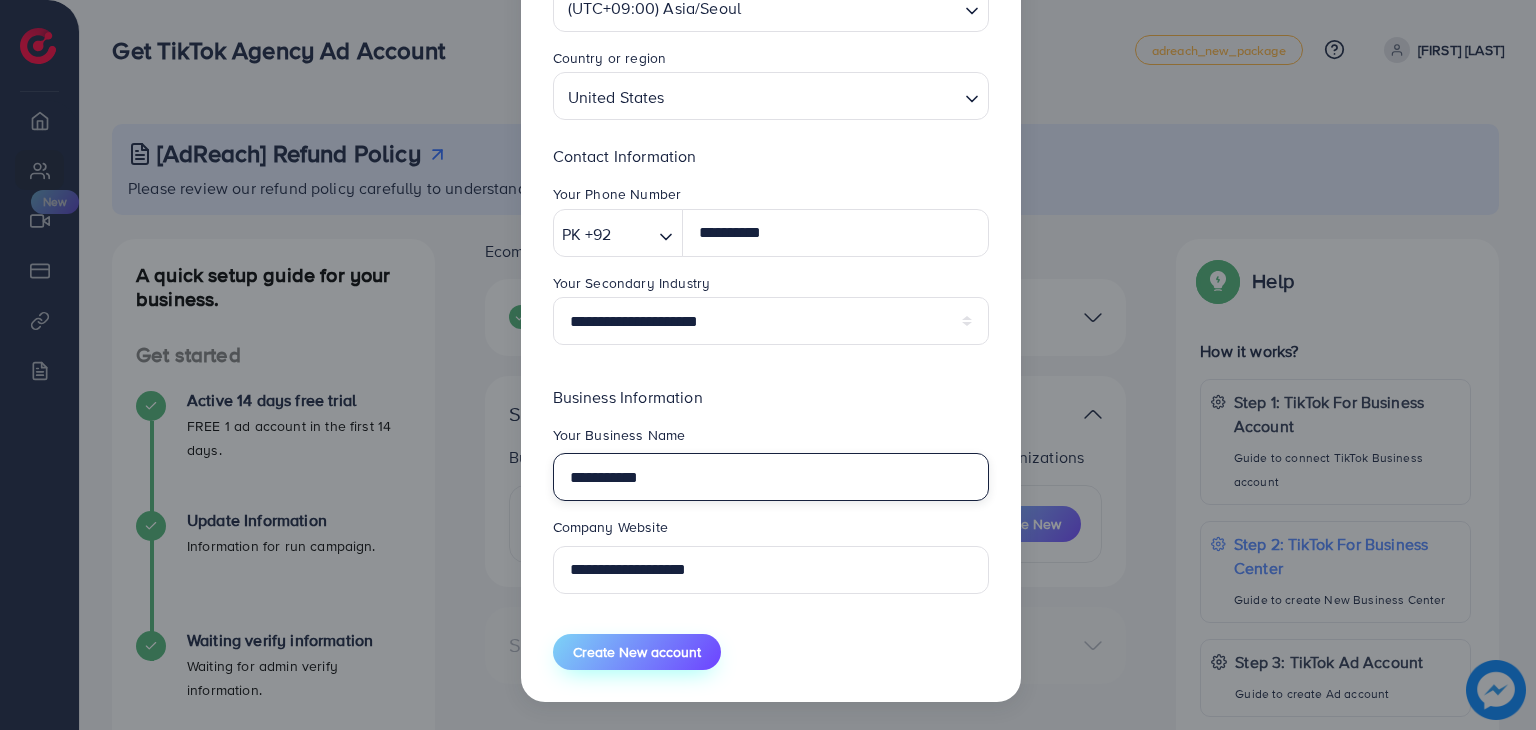 type on "**********" 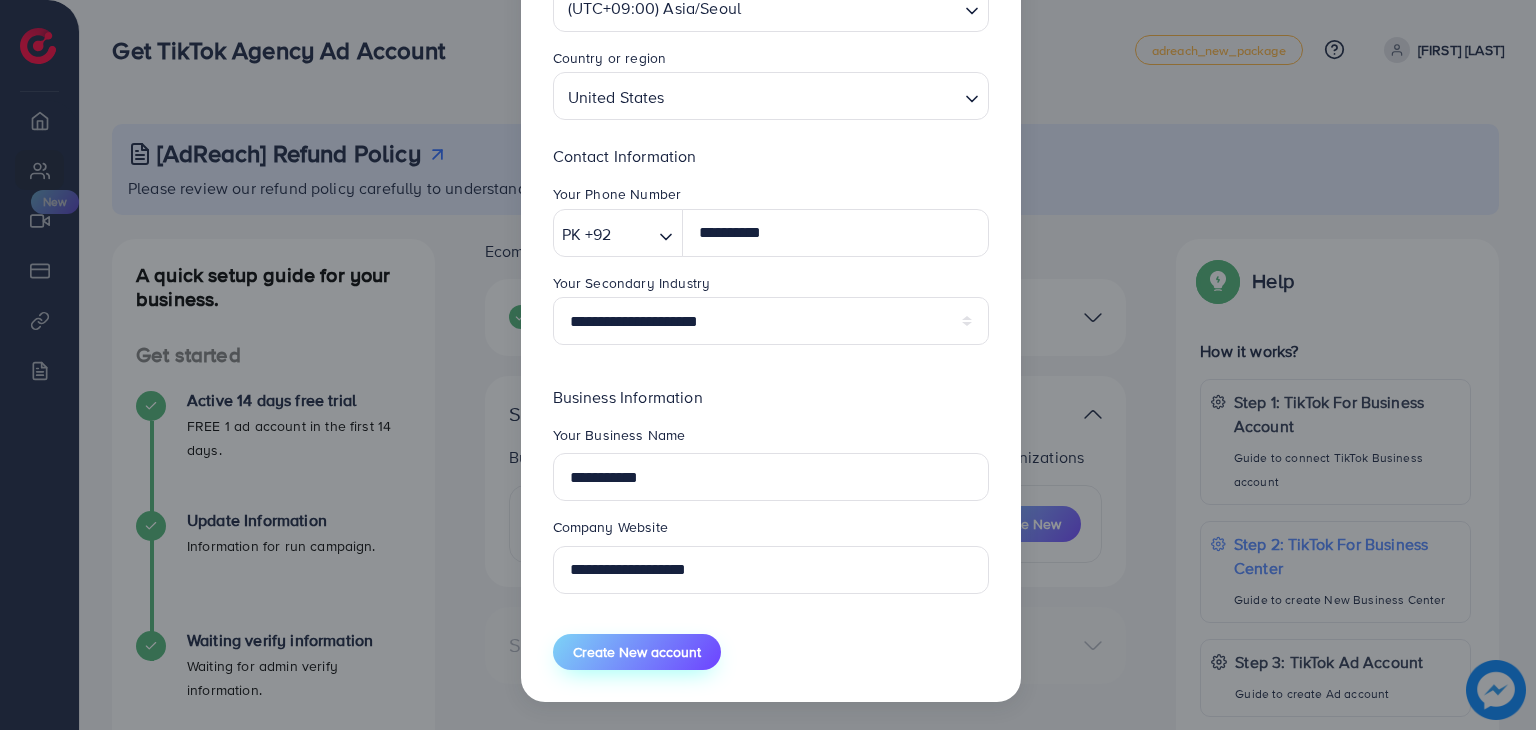 click on "Create New account" at bounding box center (637, 652) 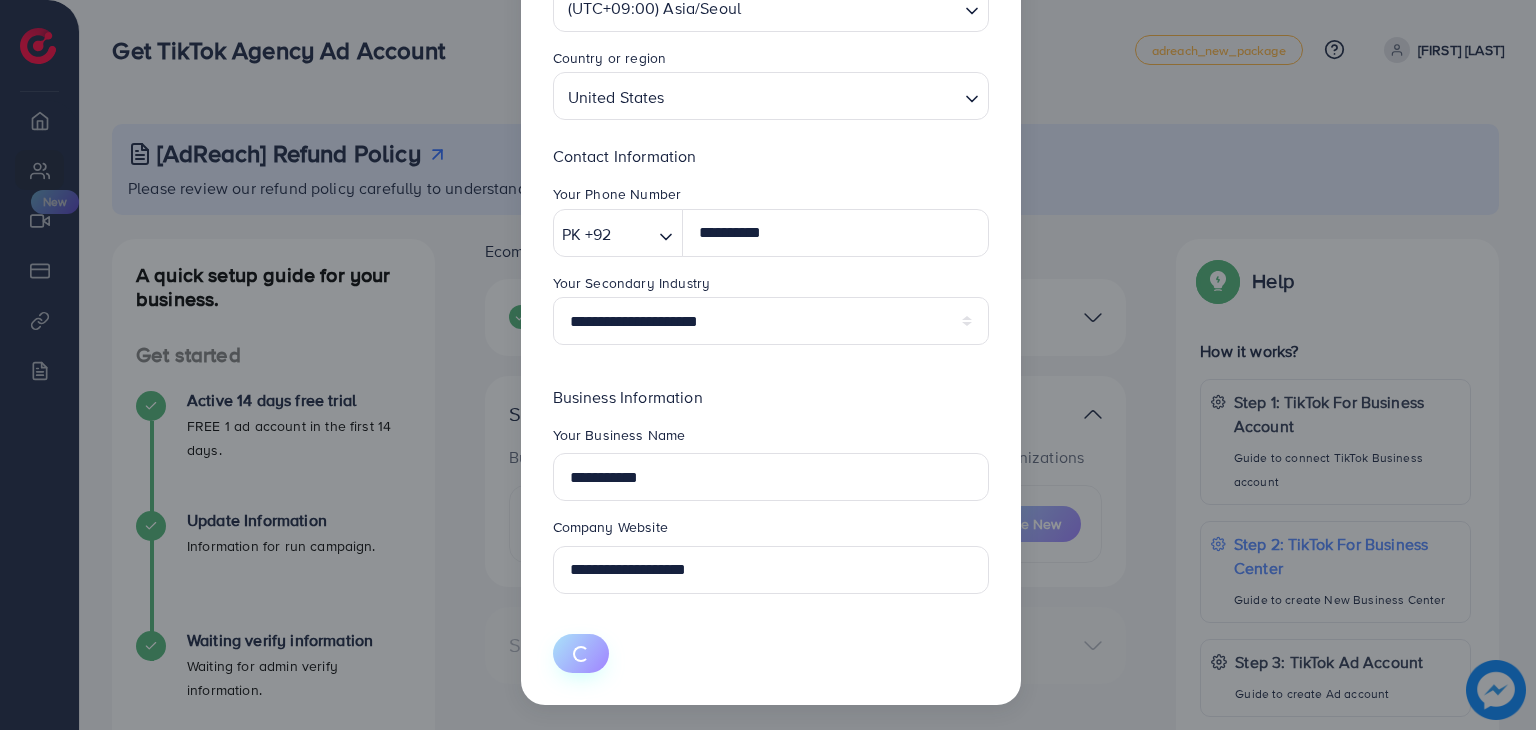 type 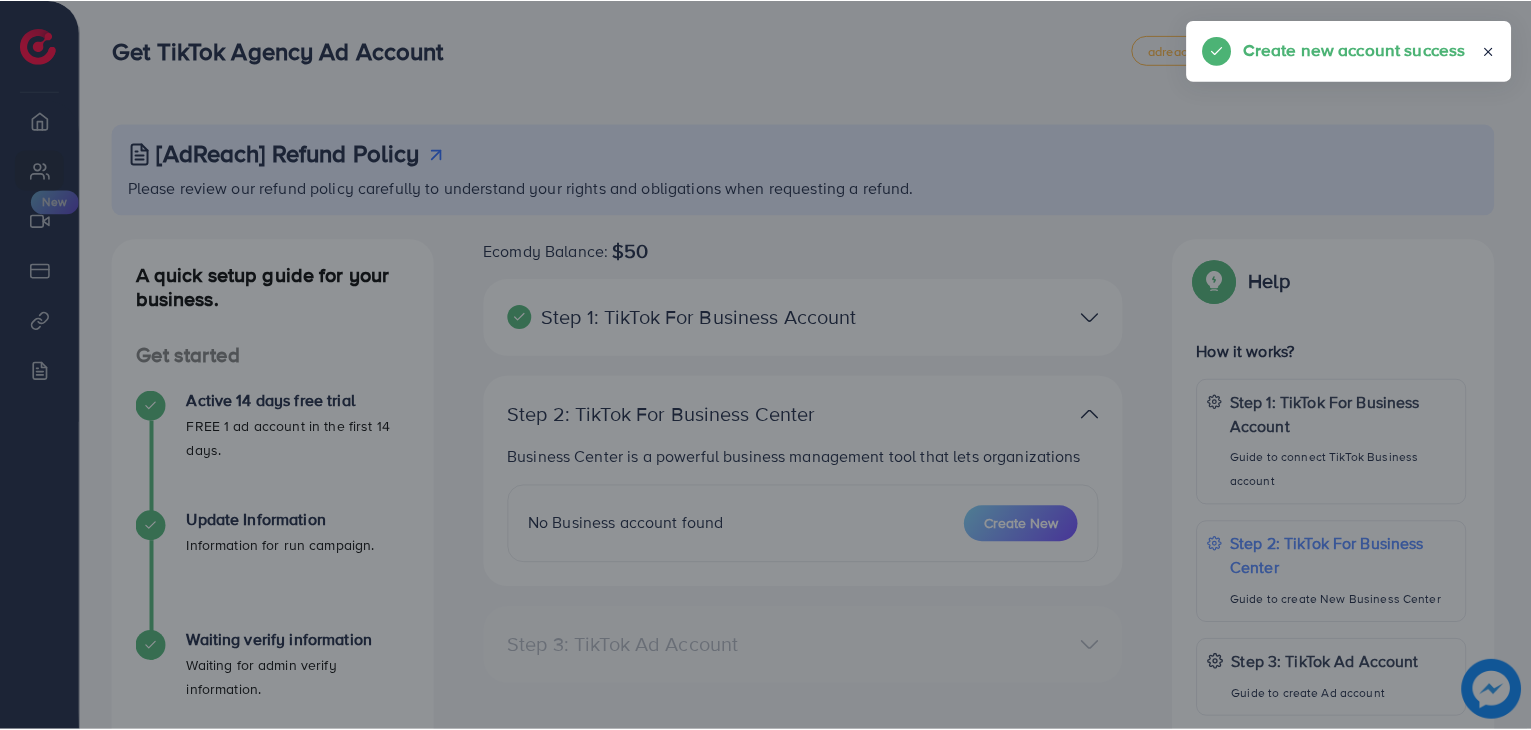 scroll, scrollTop: 108, scrollLeft: 0, axis: vertical 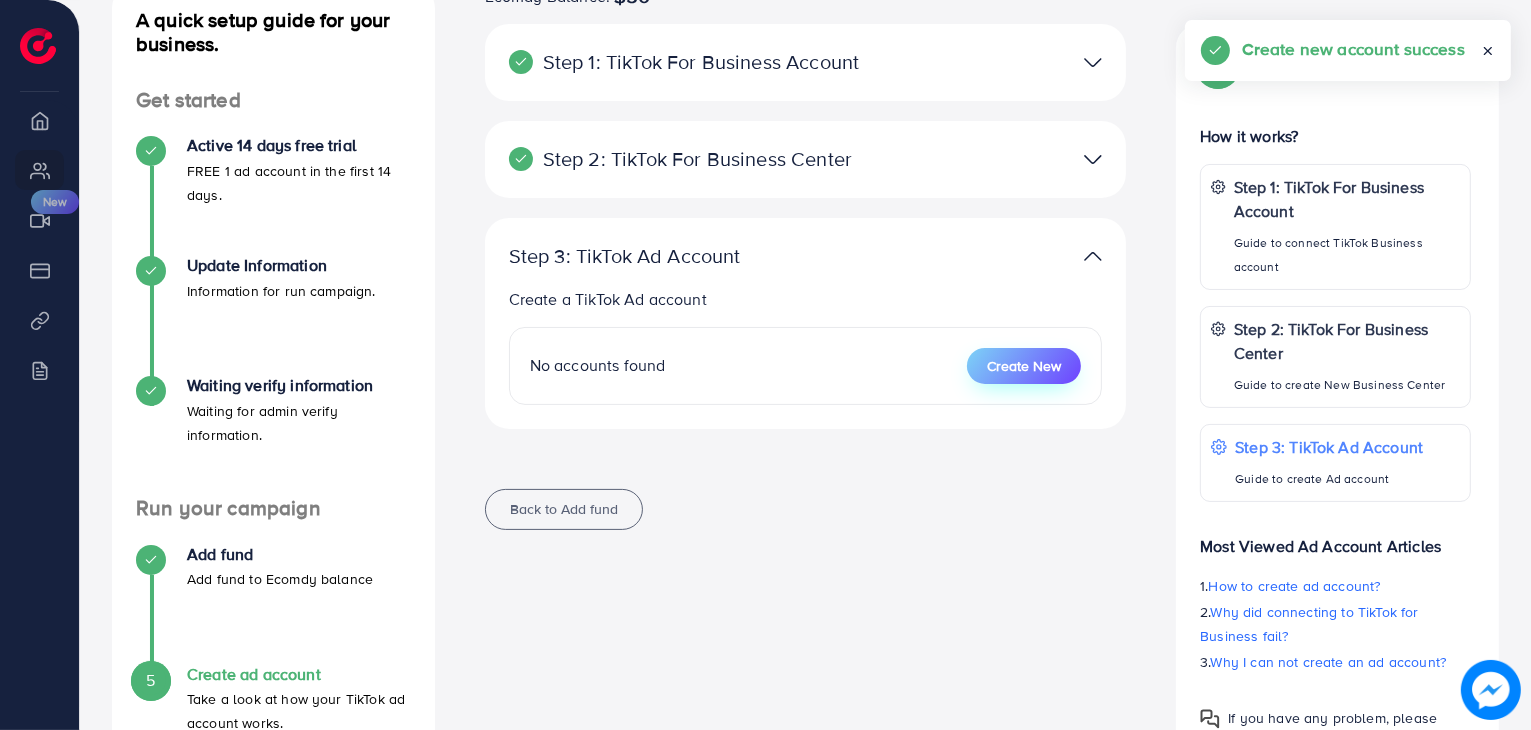 click on "Create New" at bounding box center [1024, 366] 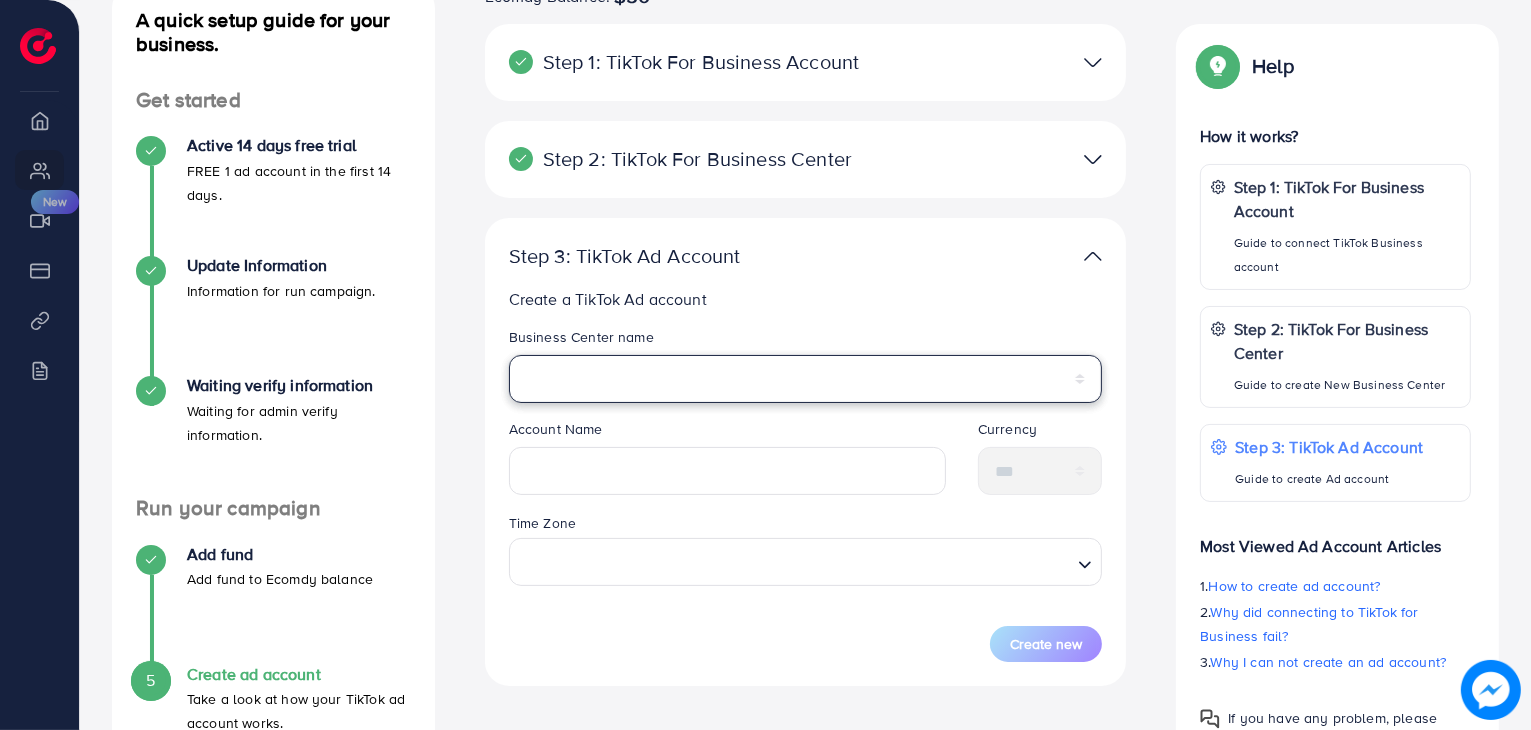 click on "**********" at bounding box center [806, 379] 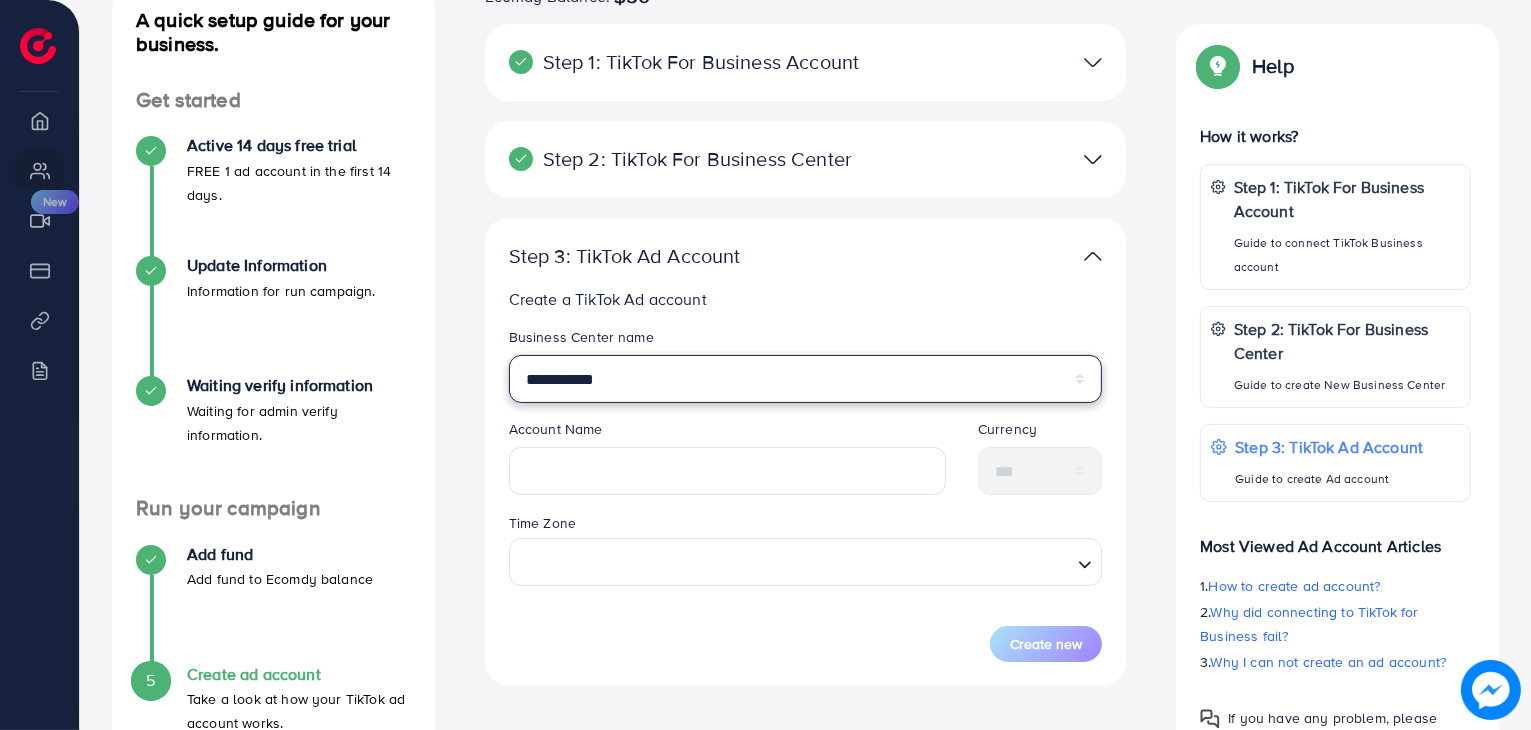 click on "**********" at bounding box center [806, 379] 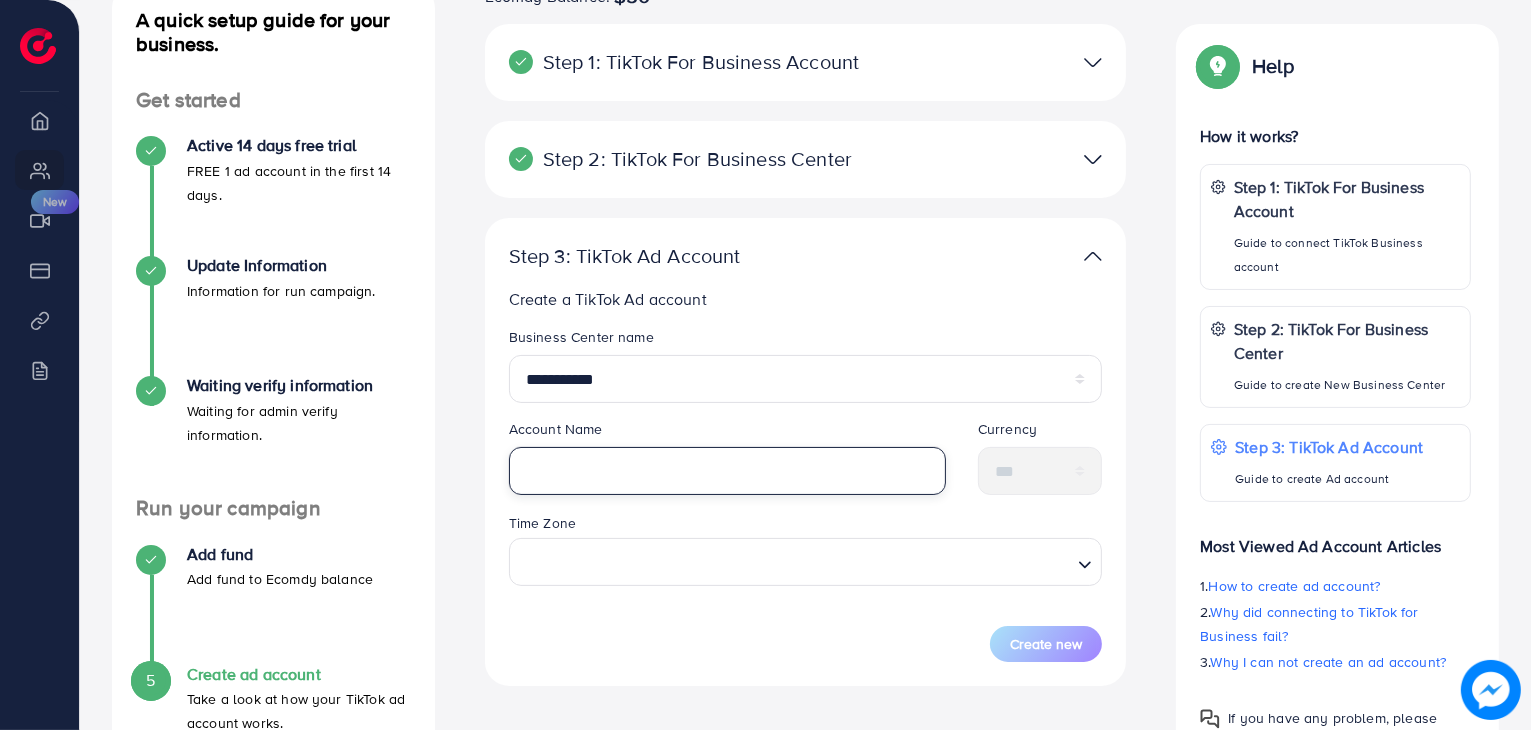 click at bounding box center [727, 471] 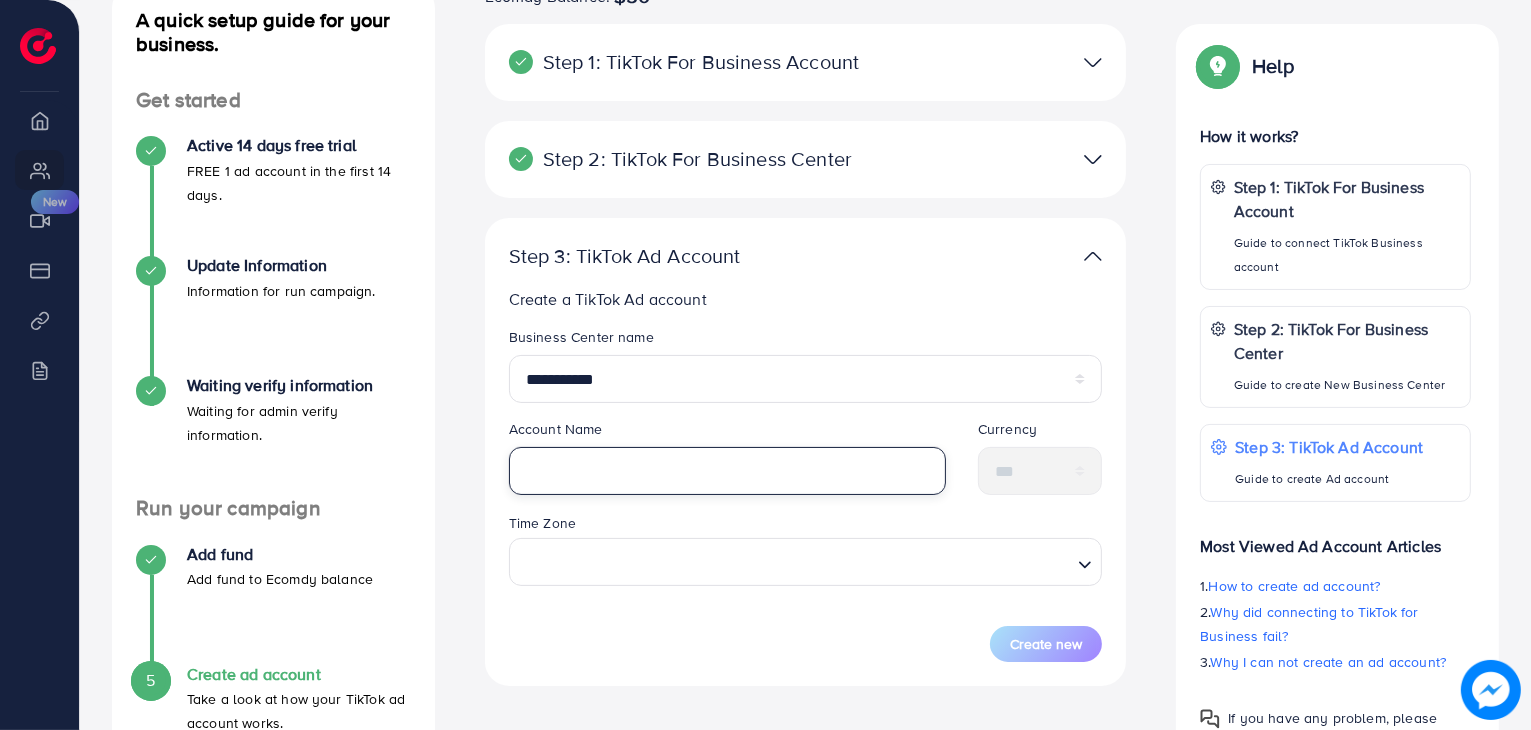 paste on "**********" 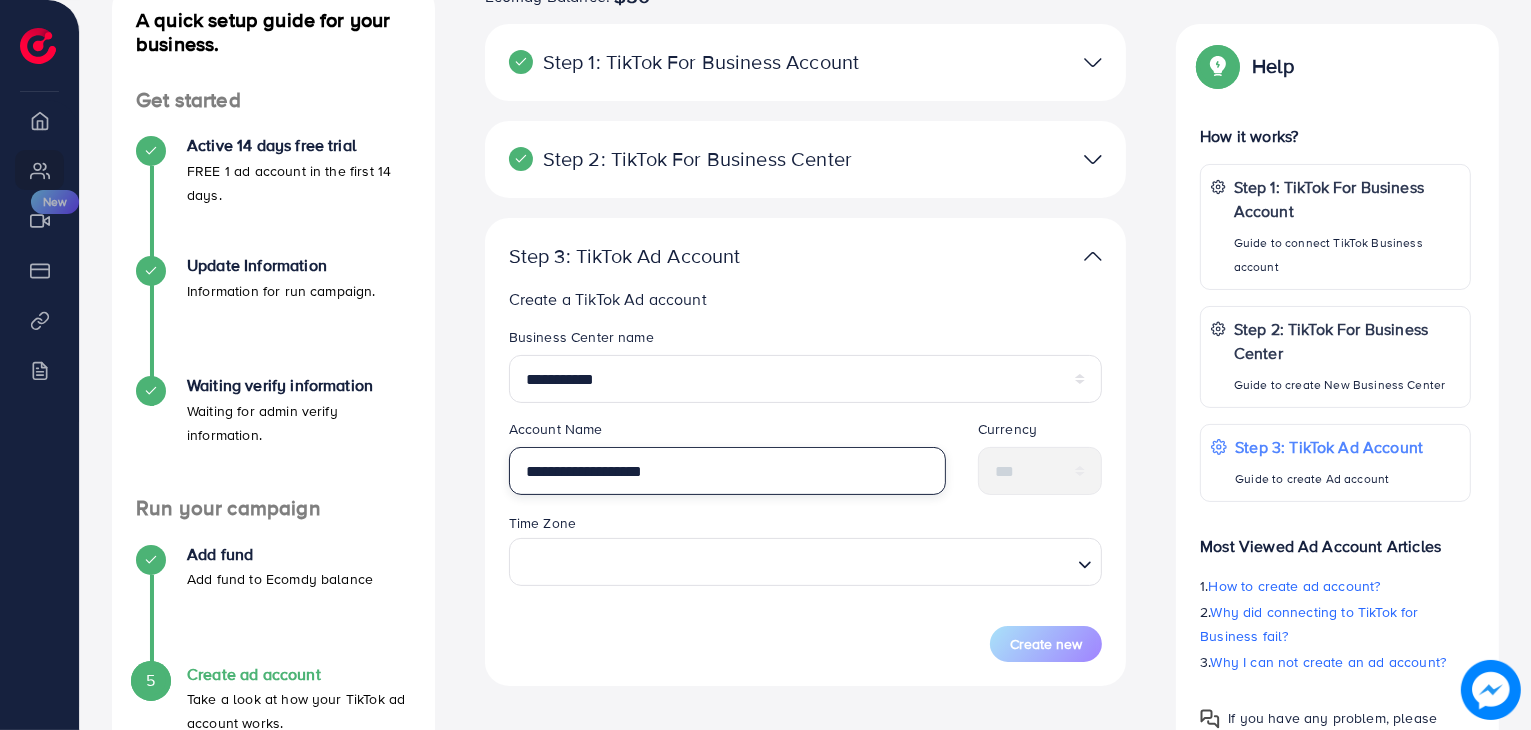drag, startPoint x: 573, startPoint y: 461, endPoint x: 486, endPoint y: 465, distance: 87.0919 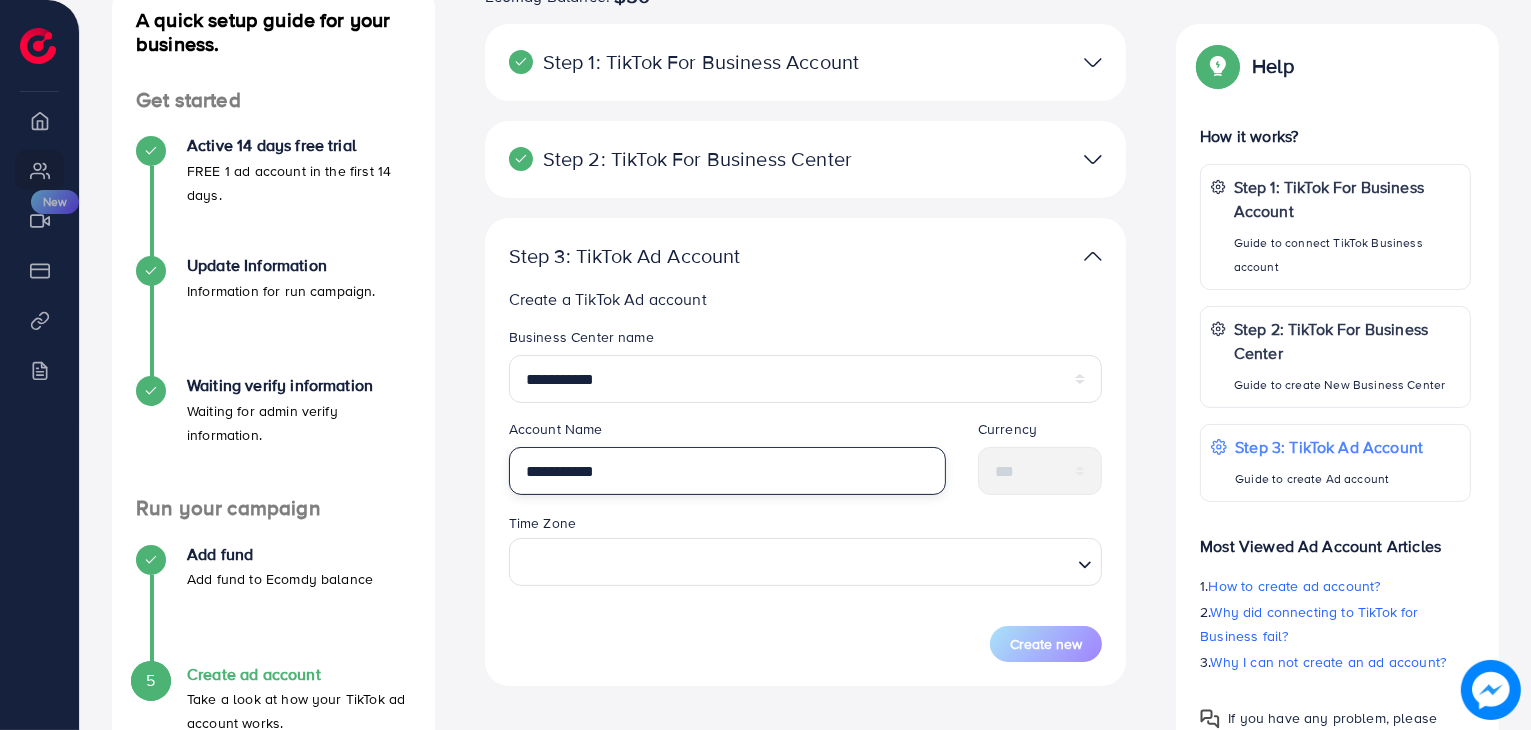 type on "**********" 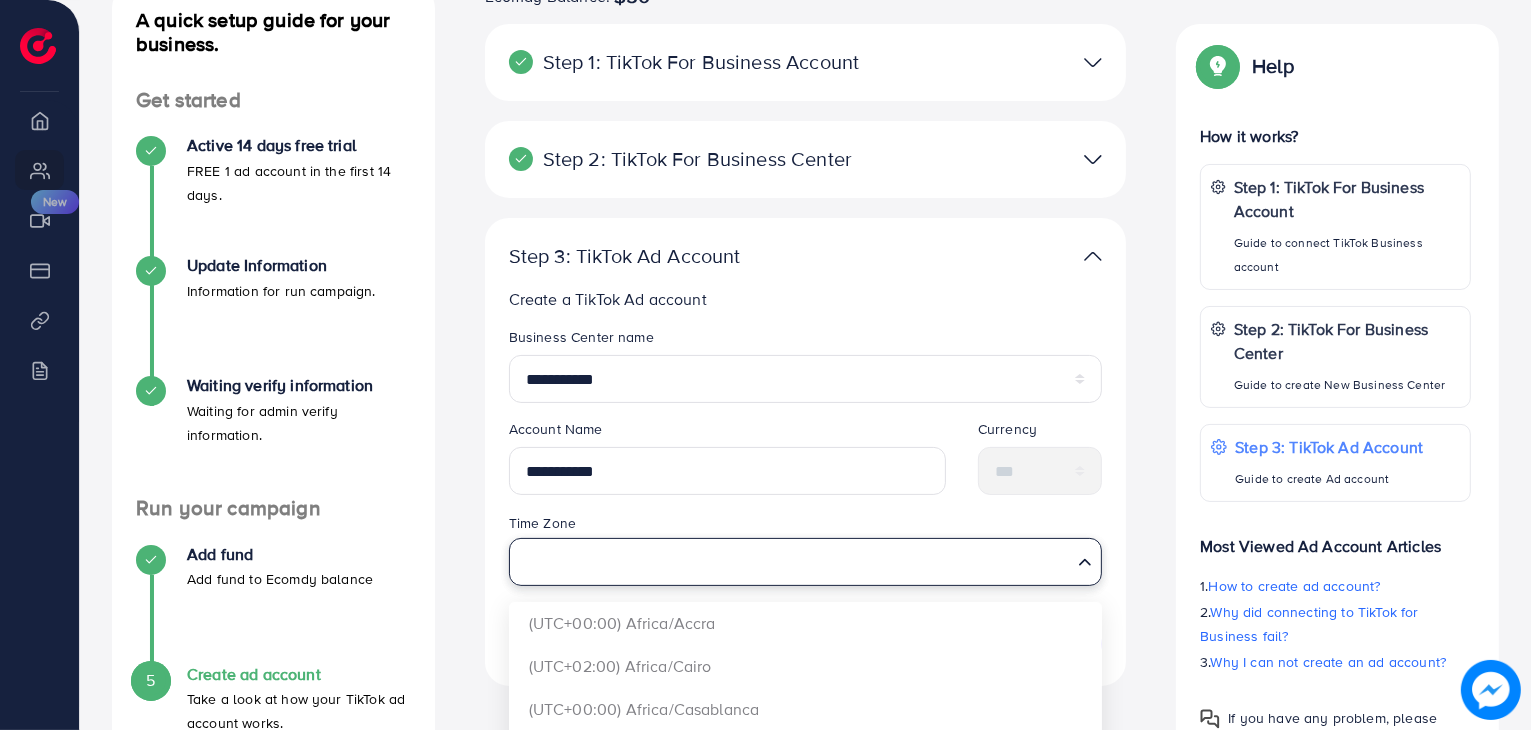 click at bounding box center [794, 561] 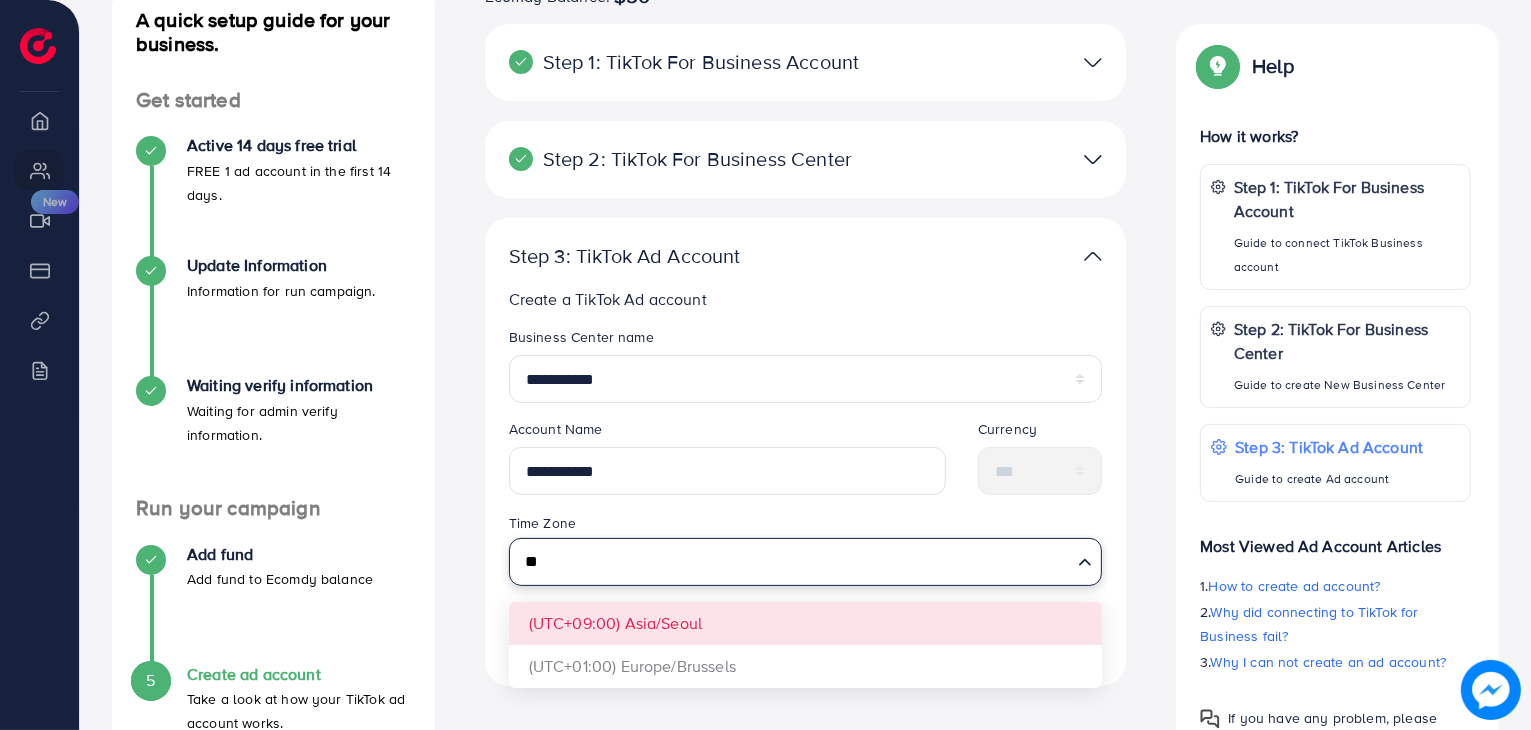 type on "**" 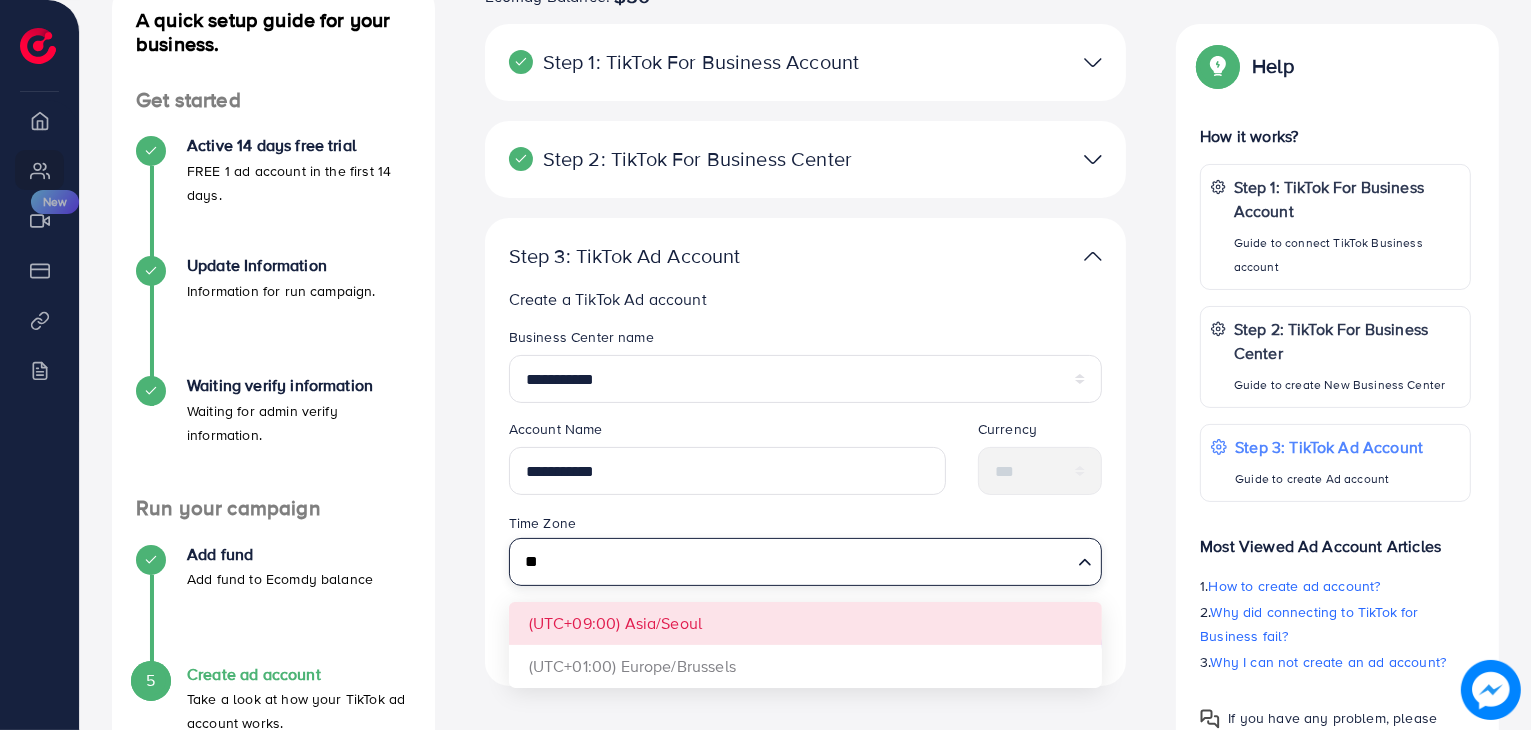 click on "Business Center name [NAME] Account Name [NAME] Currency [CURRENCY] Time Zone     **       Loading...
(UTC+09:00) Asia/Seoul
(UTC+01:00) Europe/Brussels
Create new" at bounding box center (806, 494) 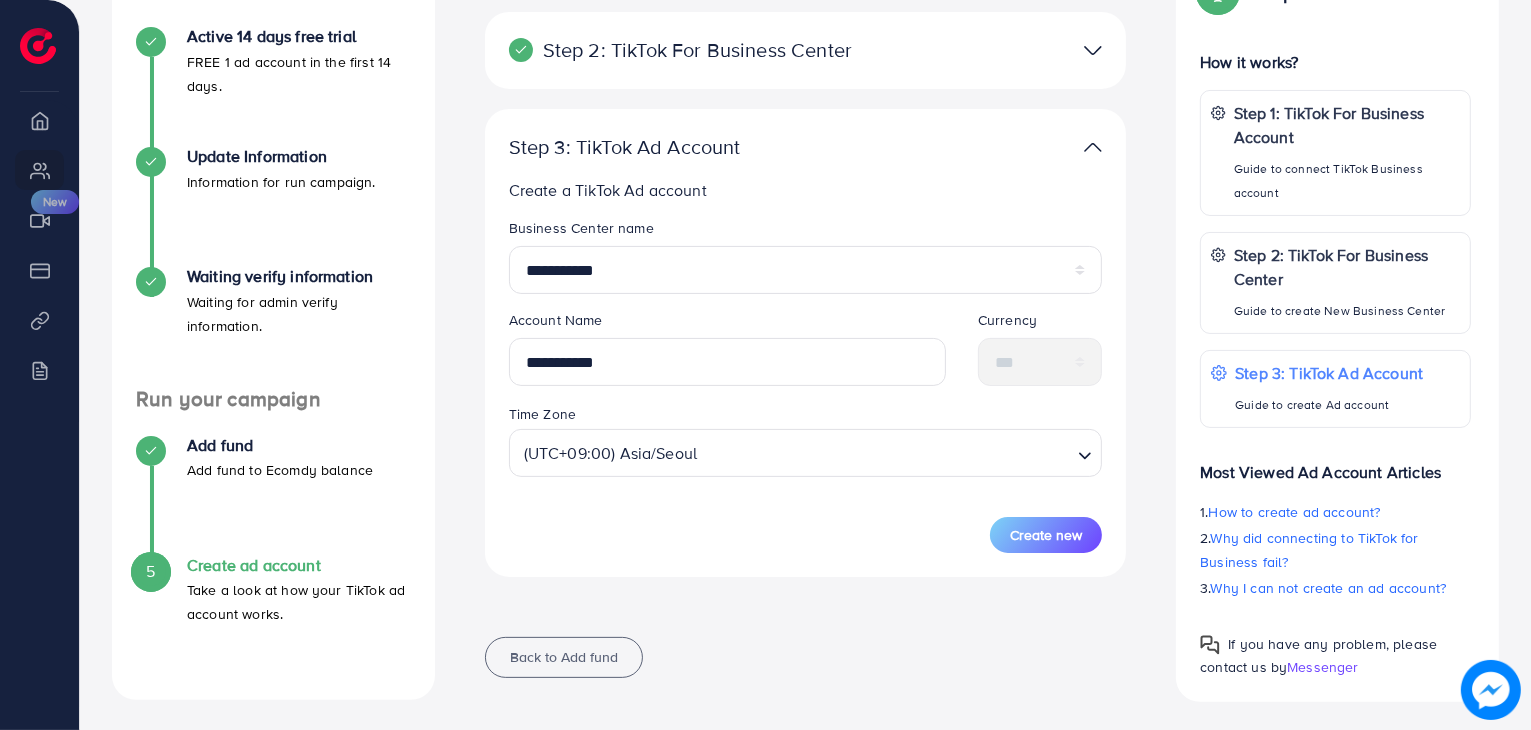 scroll, scrollTop: 368, scrollLeft: 0, axis: vertical 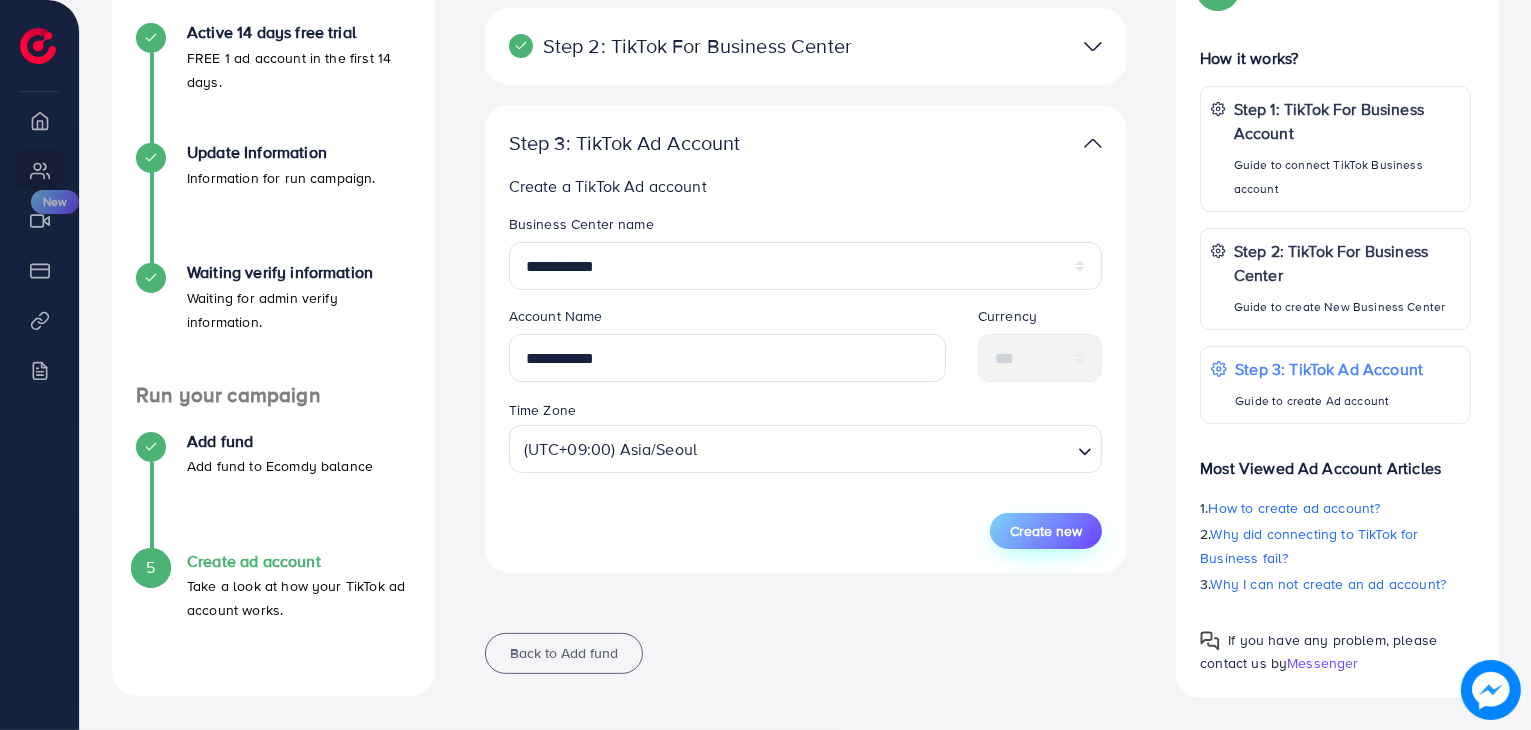 click on "Create new" at bounding box center (1046, 531) 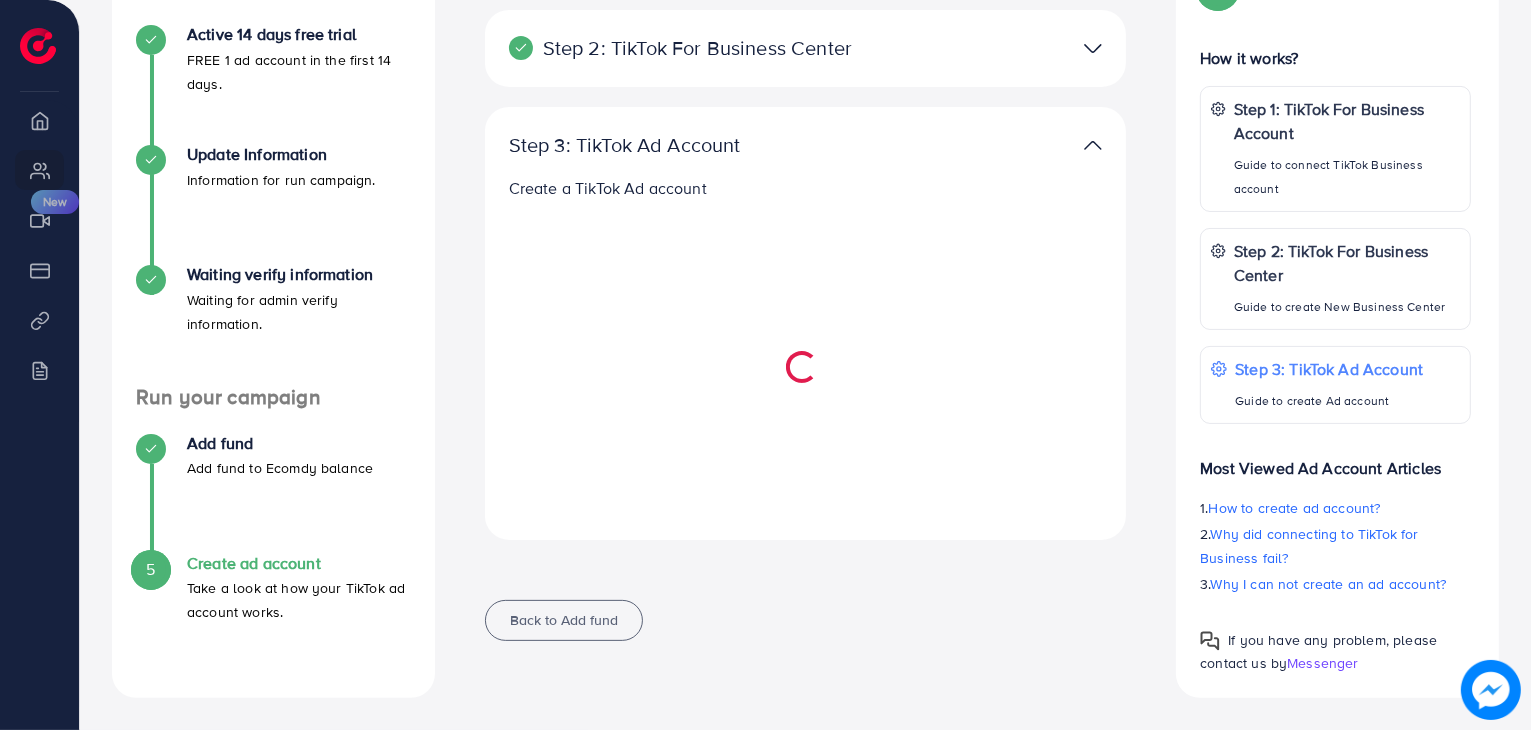 select 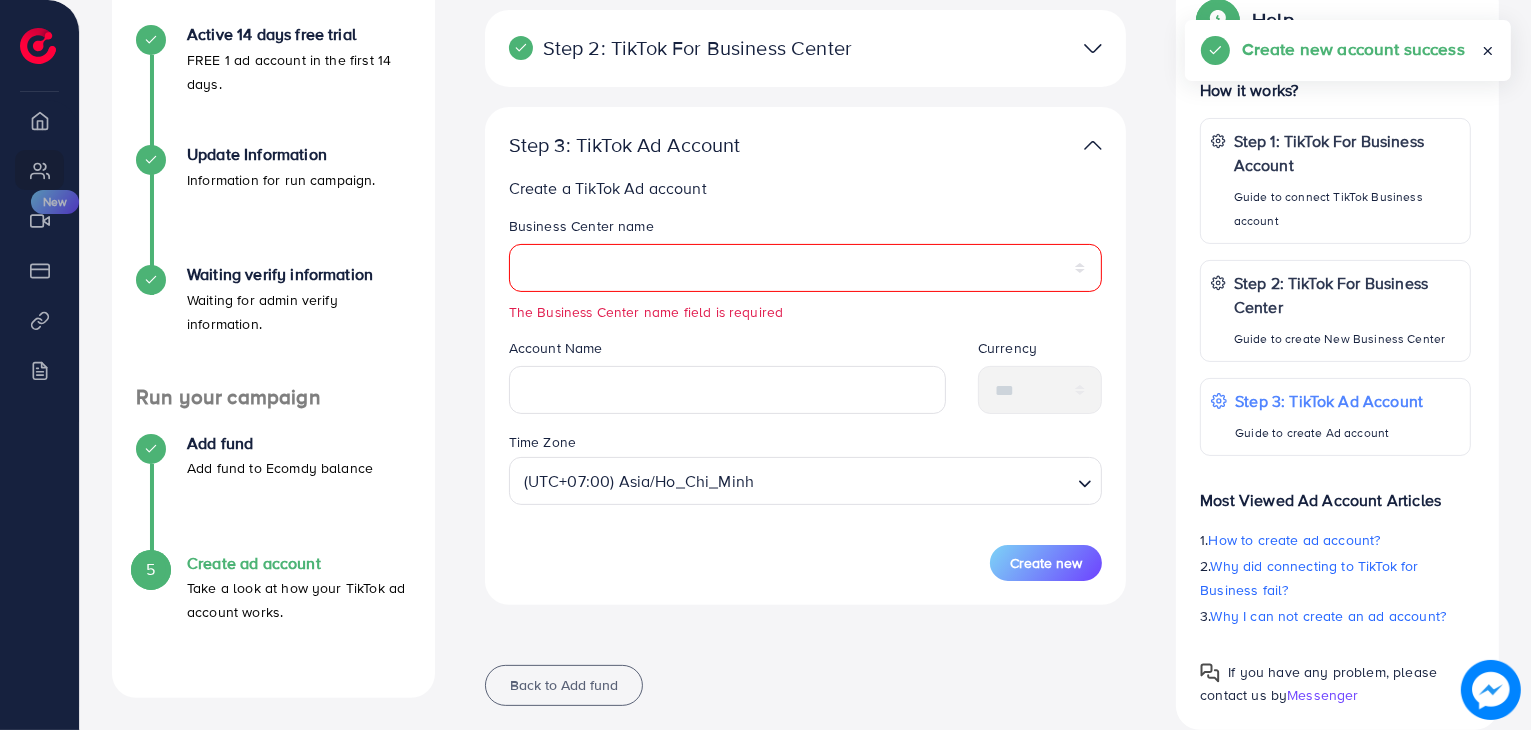 scroll, scrollTop: 368, scrollLeft: 0, axis: vertical 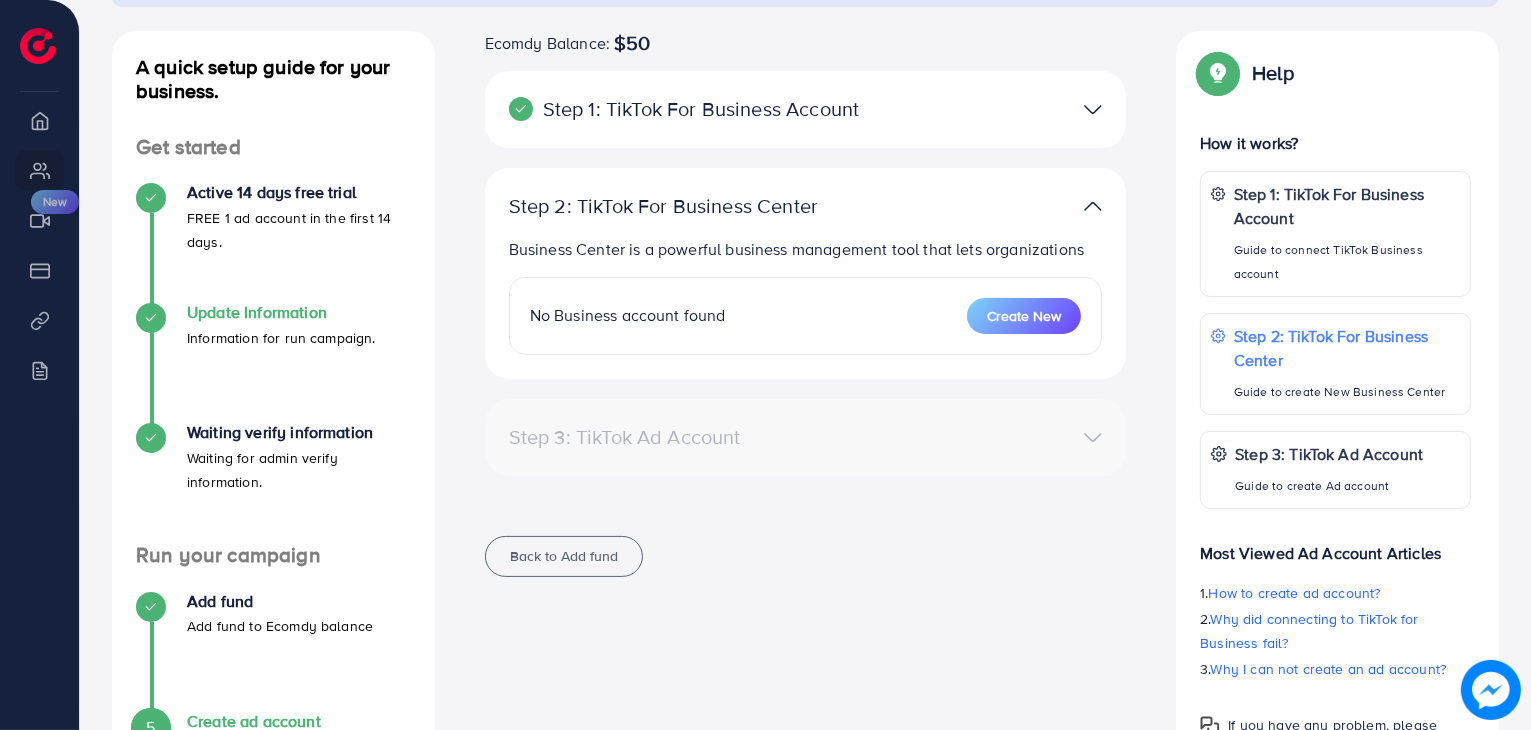click at bounding box center (151, 318) 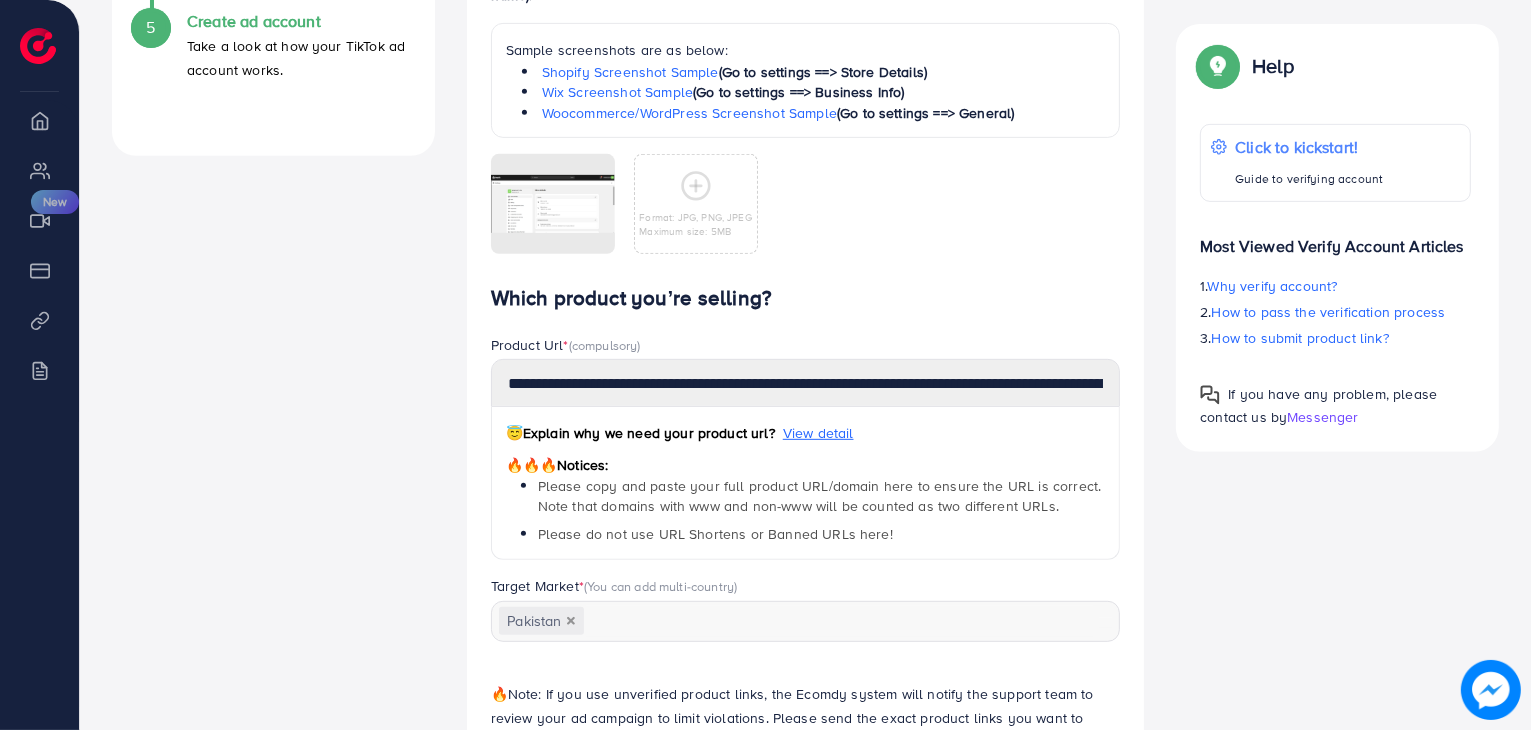 scroll, scrollTop: 929, scrollLeft: 0, axis: vertical 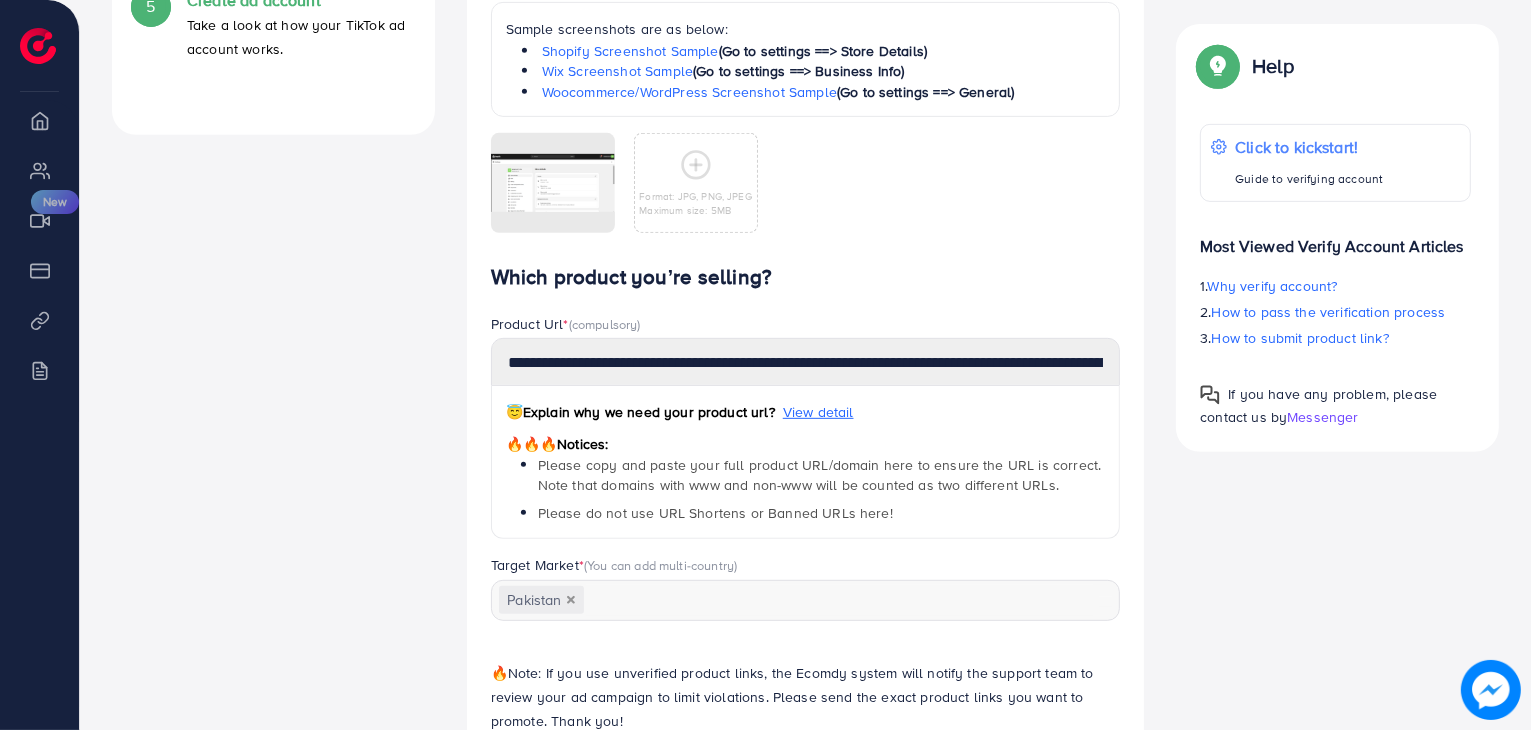 click on "Verify information   Providing your contact information can help us contact you to assist you better.   *The verification process will be rejected if your personal contact is invalid   Phone Number  * ****** A B C D E F G H I J K L M N O P Q R S T U V W X Y Z search no result Afghanistan (‫افغانستان‬‎) +93 Albania (Shqipëri) +355 Algeria (‫الجزائر‬‎) +213 American Samoa +1684 Andorra +376 Angola +244 Anguilla +1264 Antigua and Barbuda +1268 Argentina +54 Armenia (Հայաստան) +374 Aruba +297 Australia +61 Austria (Österreich) +43 Azerbaijan (Azərbaycan) +994 Bahamas +1242 Bahrain (‫البحرين‬‎) +973 Bangladesh (বাংলাদেশ) +880 Barbados +1246 Belarus (Беларусь) +375 Belgium (België) +32 Belize +501 Benin (Bénin) +229 Bermuda +1441 Bhutan (འབྲུག) +975 Bolivia +591 Bosnia and Herzegovina (Босна и Херцеговина) +387 Botswana +267 Brazil (Brasil) +55 British Indian Ocean Territory +246 British Virgin Islands +1284 +1" at bounding box center (806, 59) 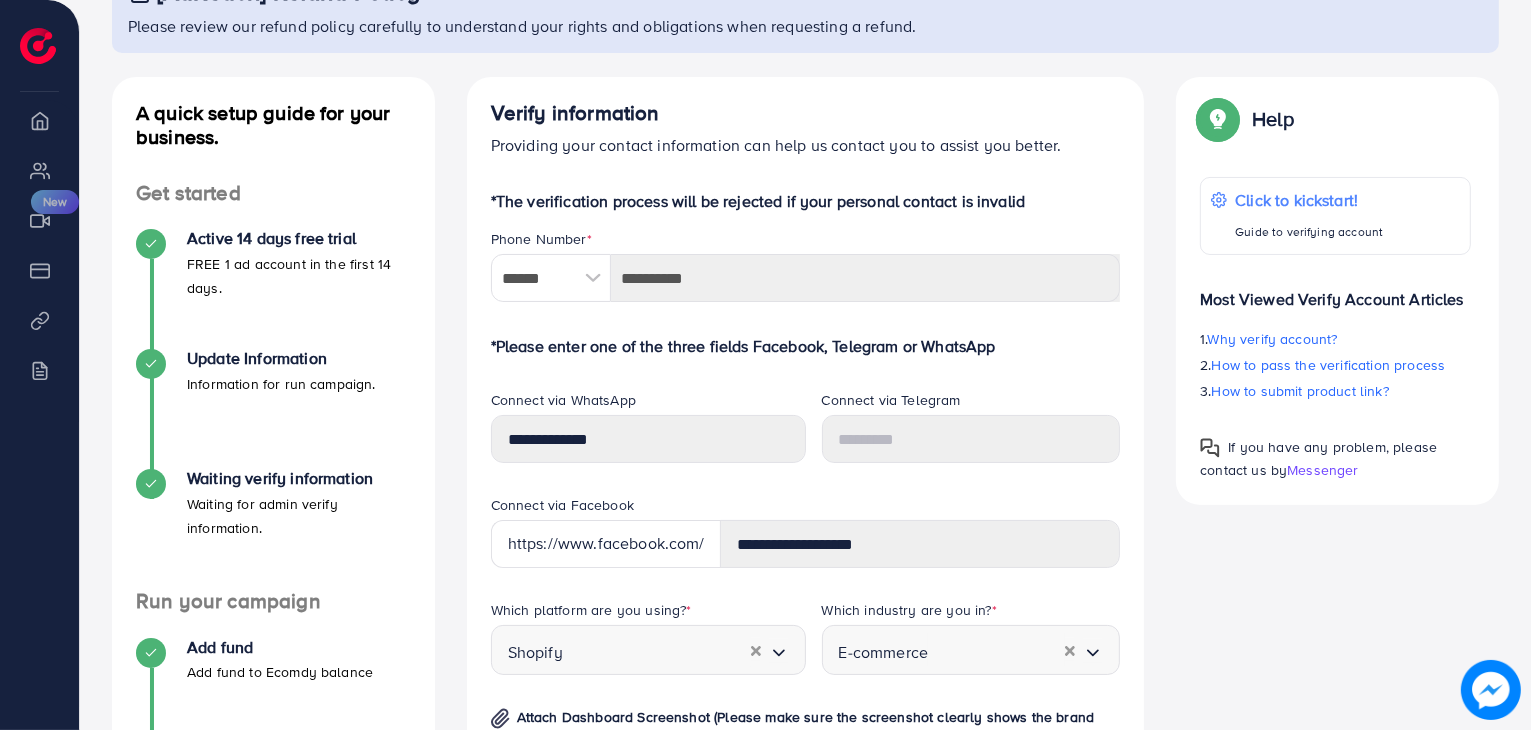 scroll, scrollTop: 0, scrollLeft: 0, axis: both 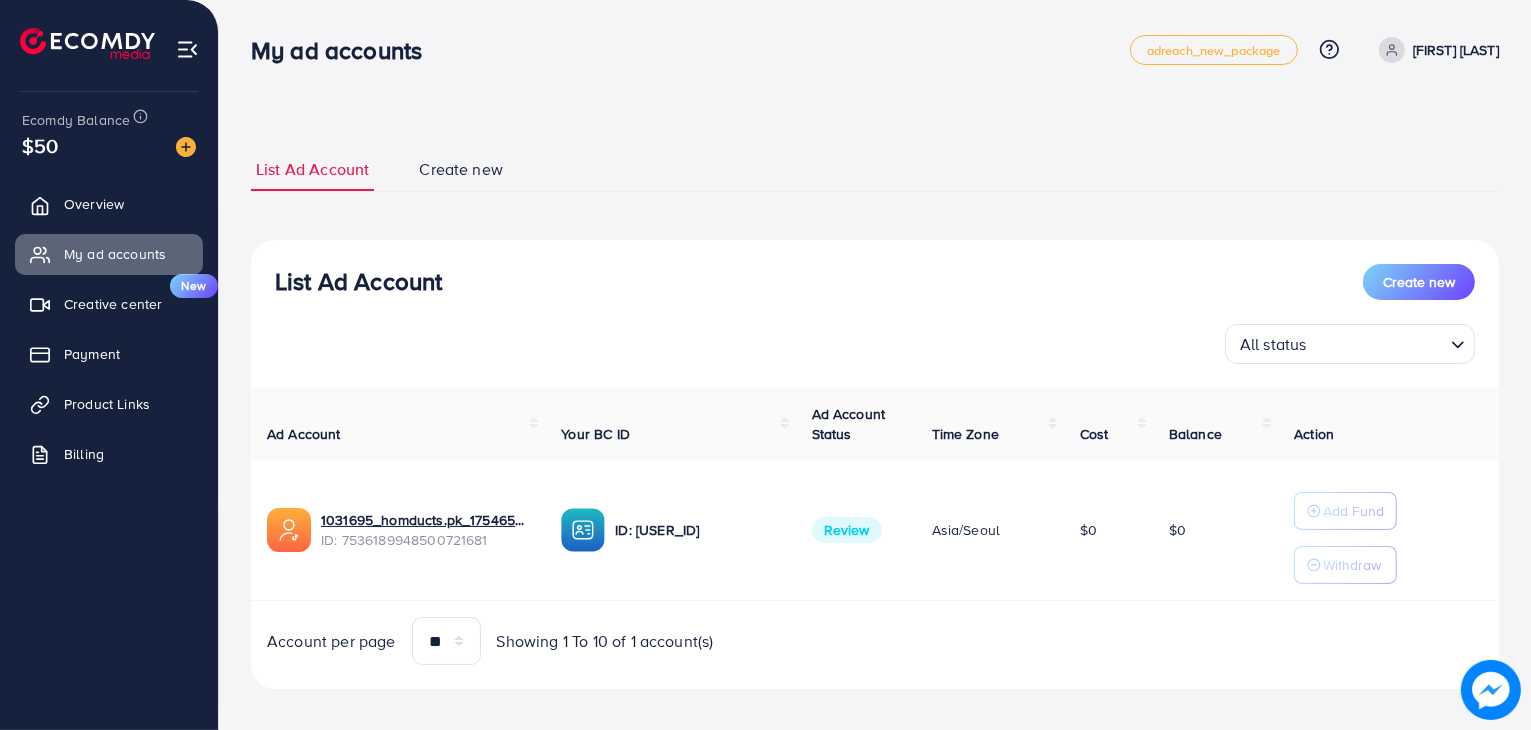 click at bounding box center [87, 43] 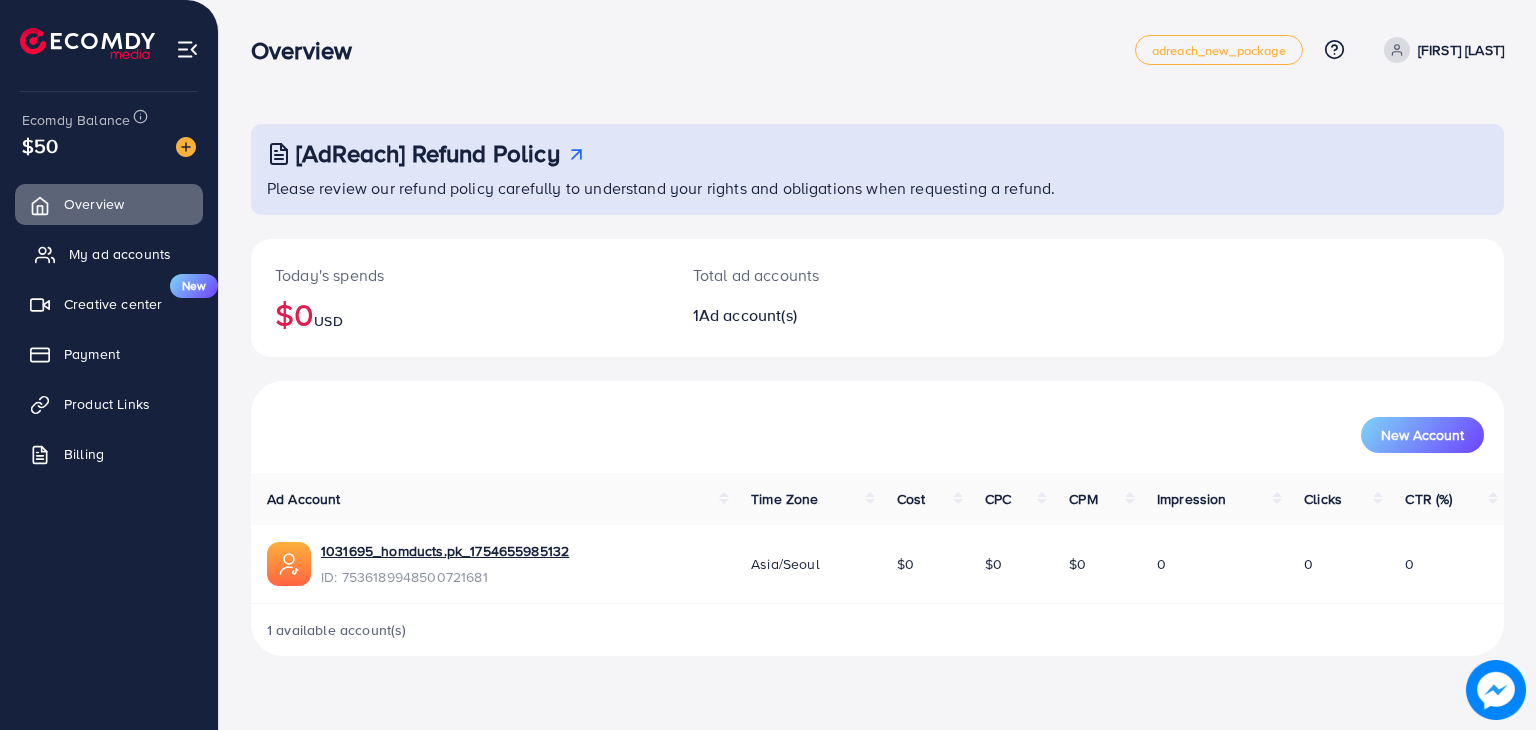click on "My ad accounts" at bounding box center [109, 254] 